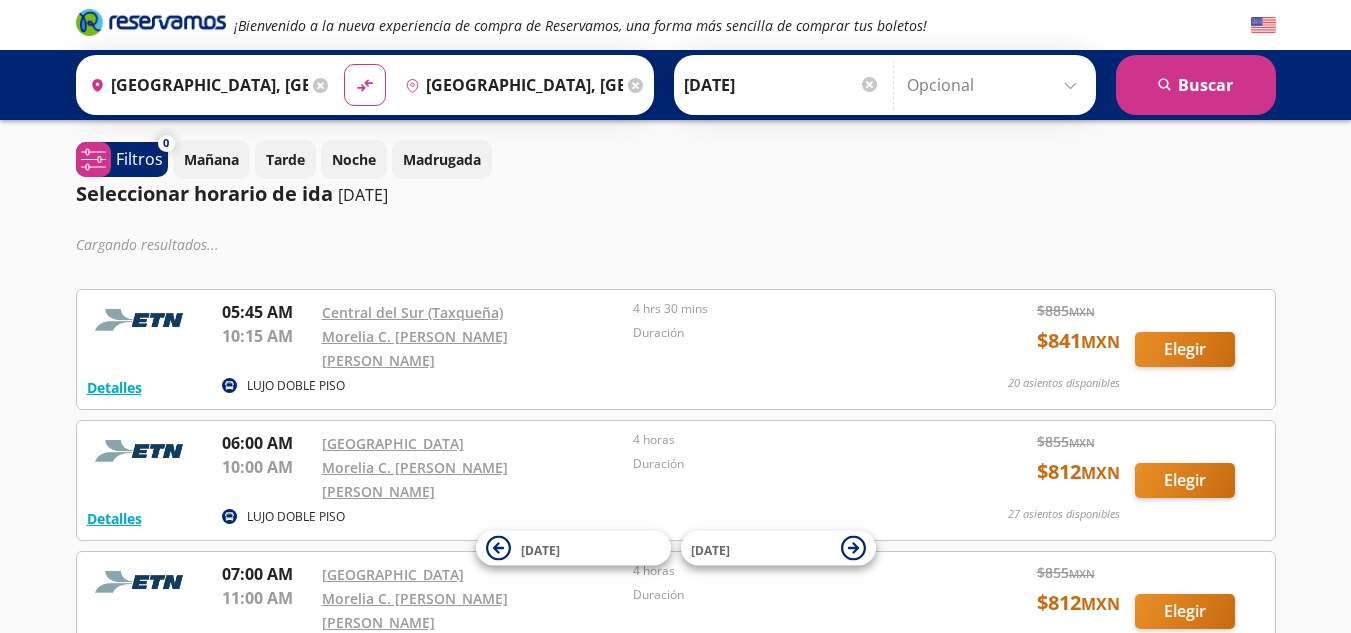 scroll, scrollTop: 500, scrollLeft: 0, axis: vertical 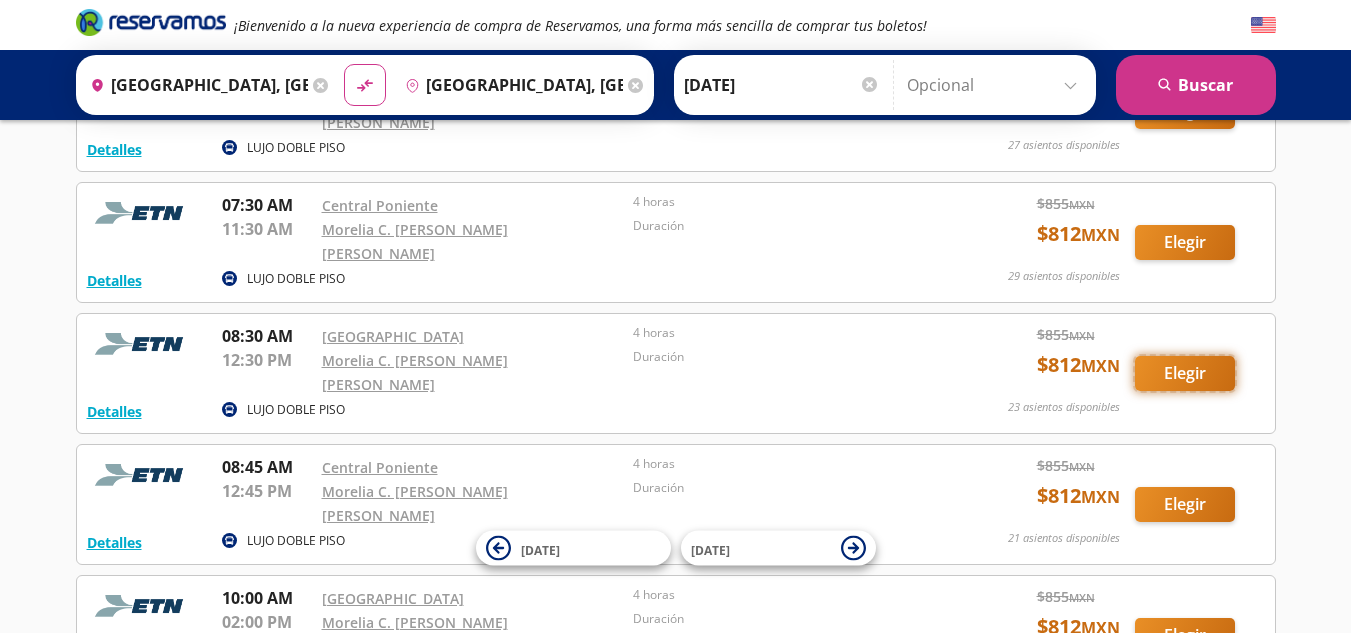 click on "Elegir" at bounding box center (1185, 373) 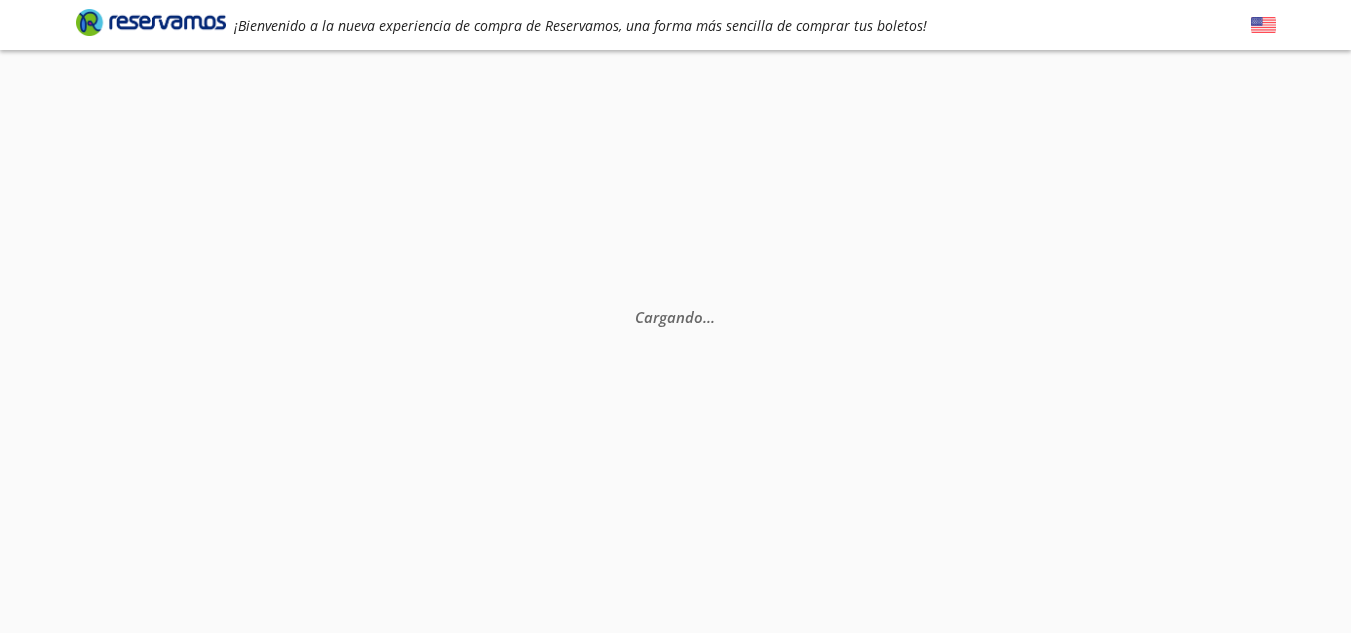scroll, scrollTop: 0, scrollLeft: 0, axis: both 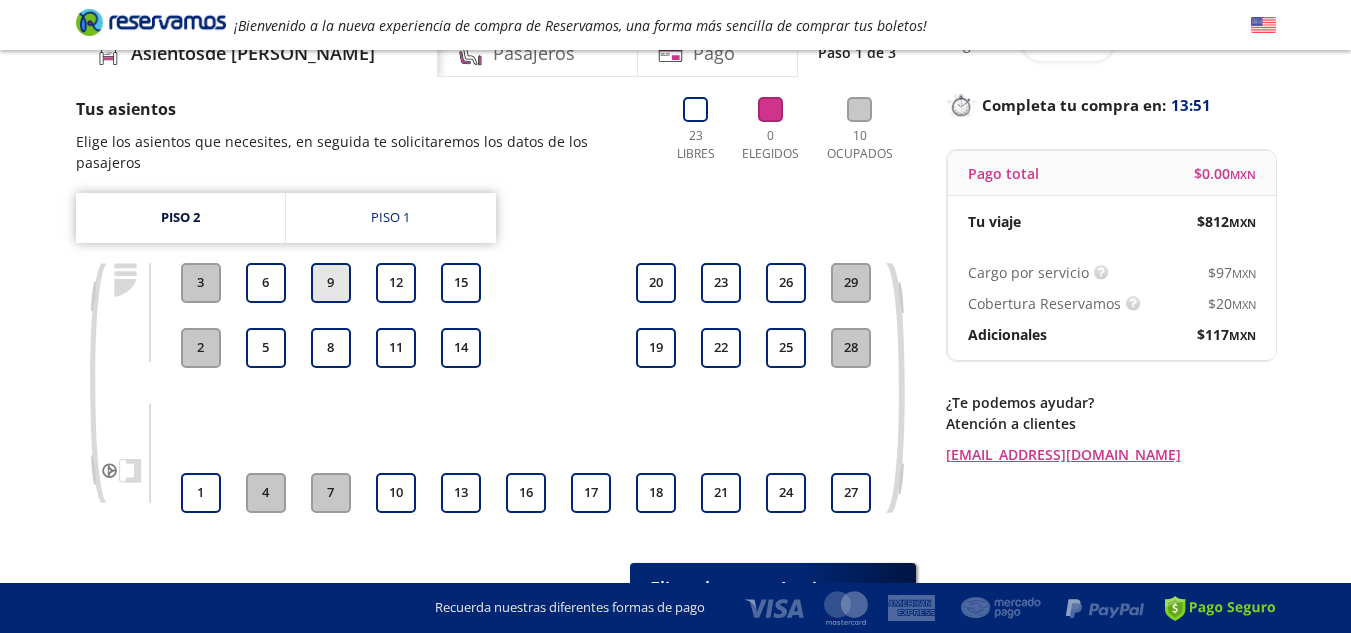 click on "9" at bounding box center [331, 283] 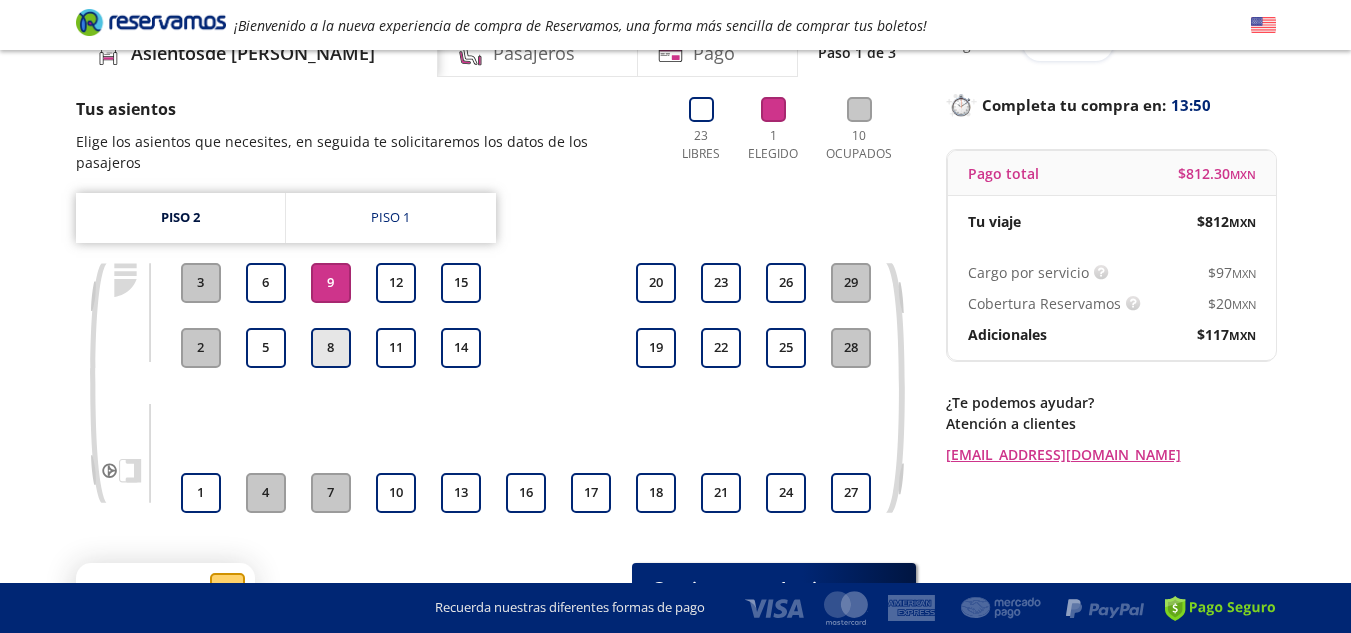 click on "8" at bounding box center [331, 348] 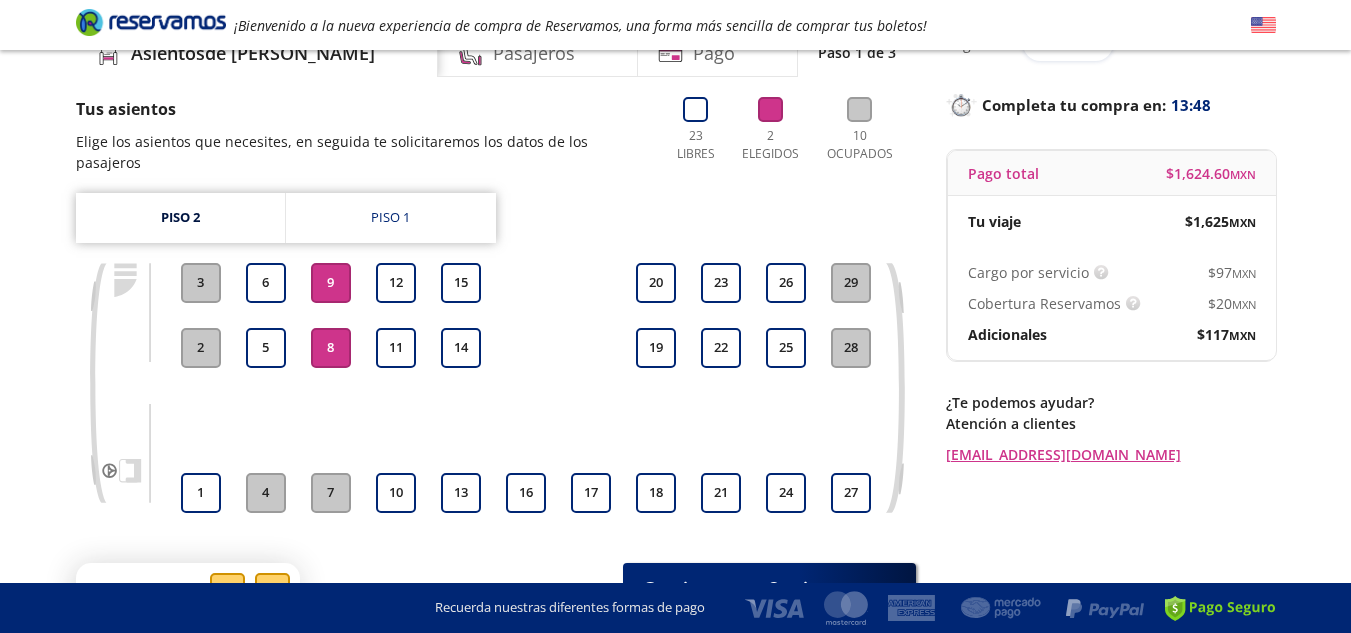 scroll, scrollTop: 205, scrollLeft: 0, axis: vertical 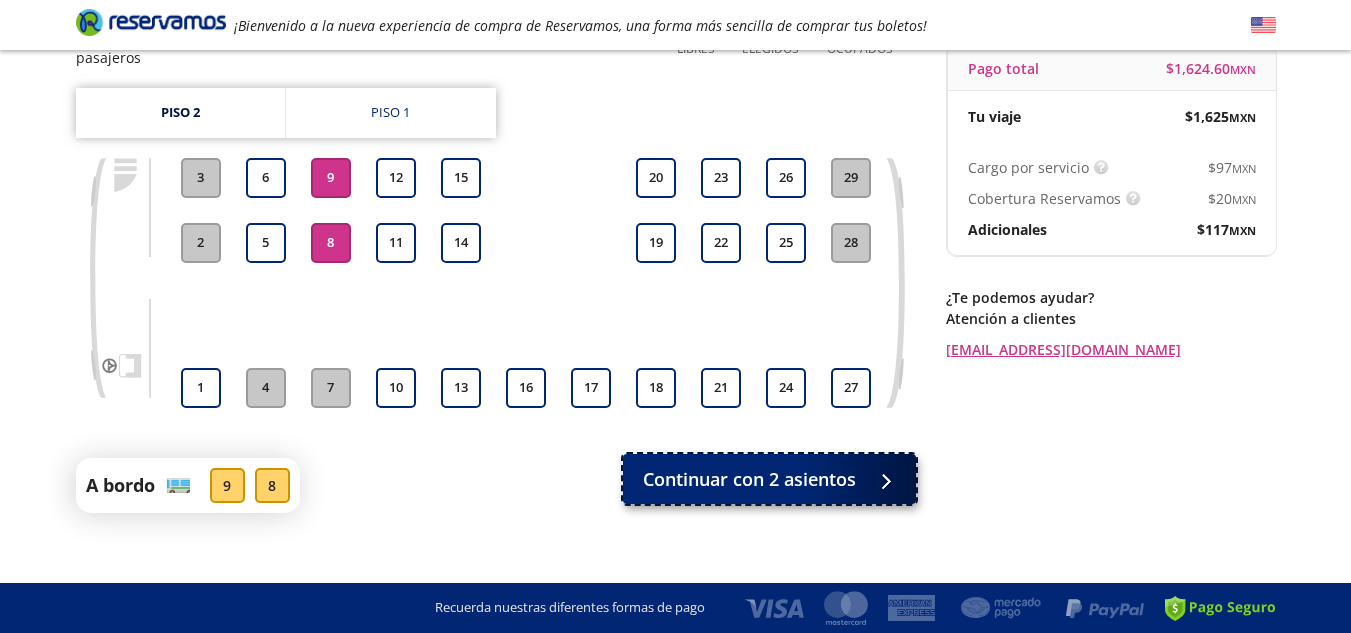 click on "Continuar con 2 asientos" at bounding box center [749, 479] 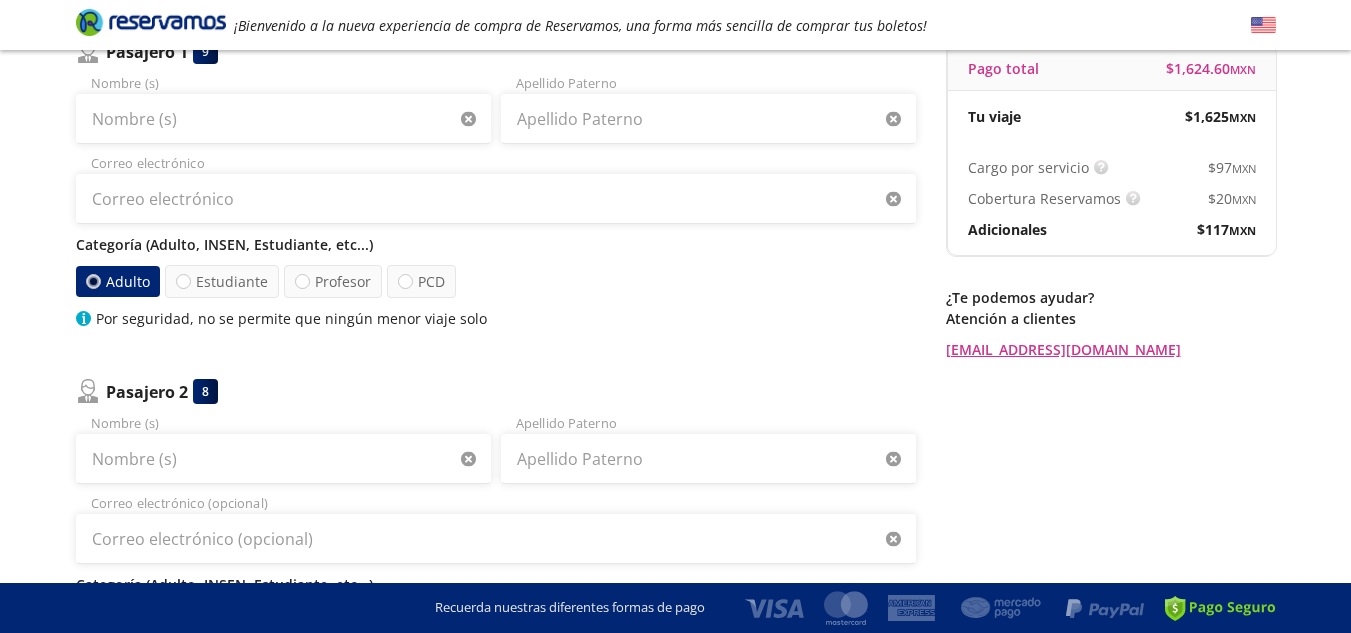 scroll, scrollTop: 0, scrollLeft: 0, axis: both 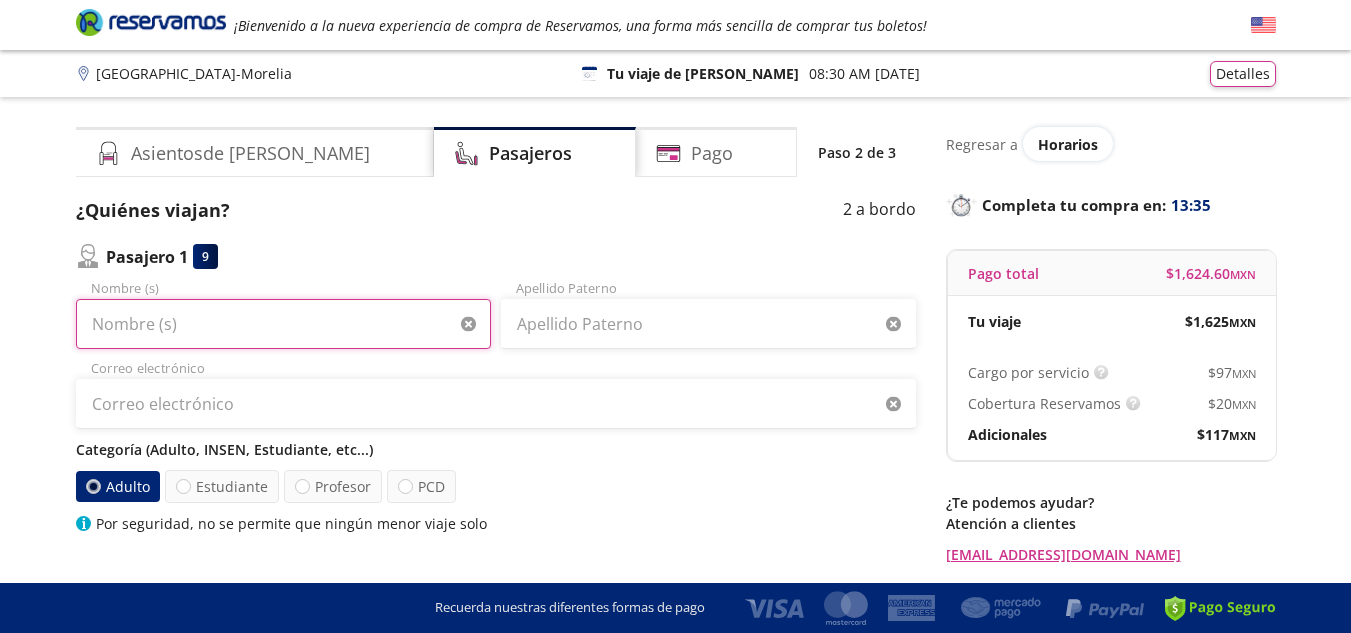 click on "Nombre (s)" at bounding box center (283, 324) 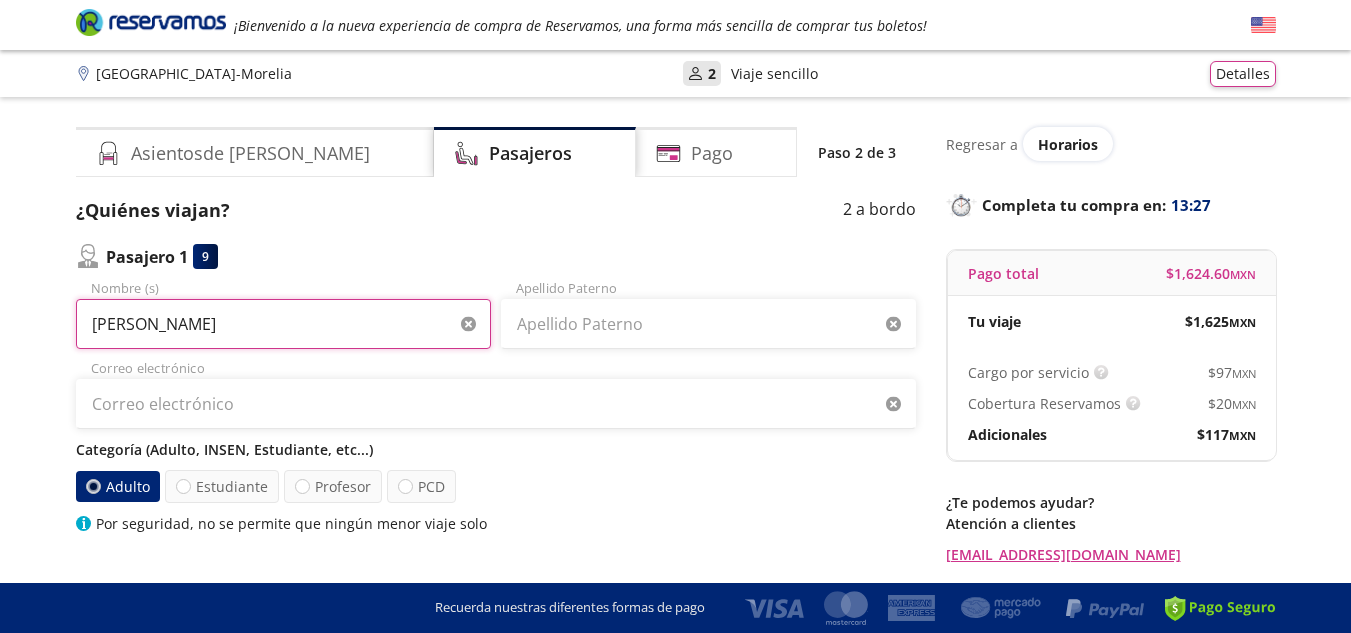type on "[PERSON_NAME]" 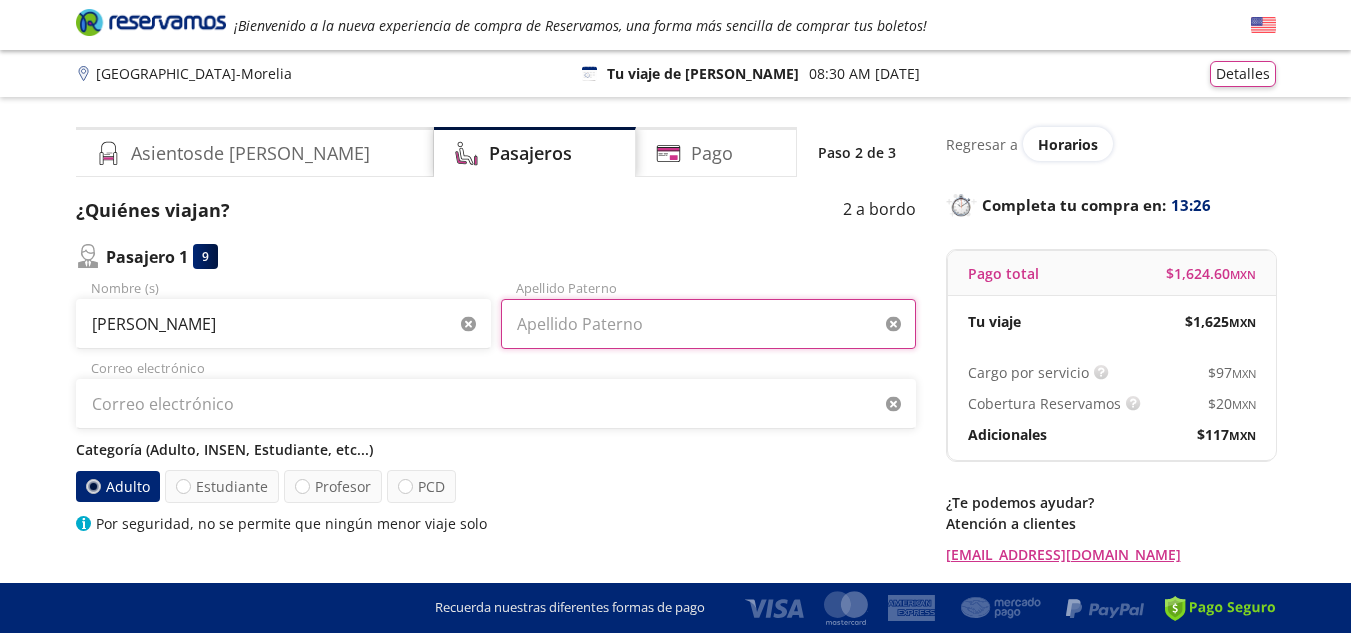 click on "Apellido Paterno" at bounding box center [708, 324] 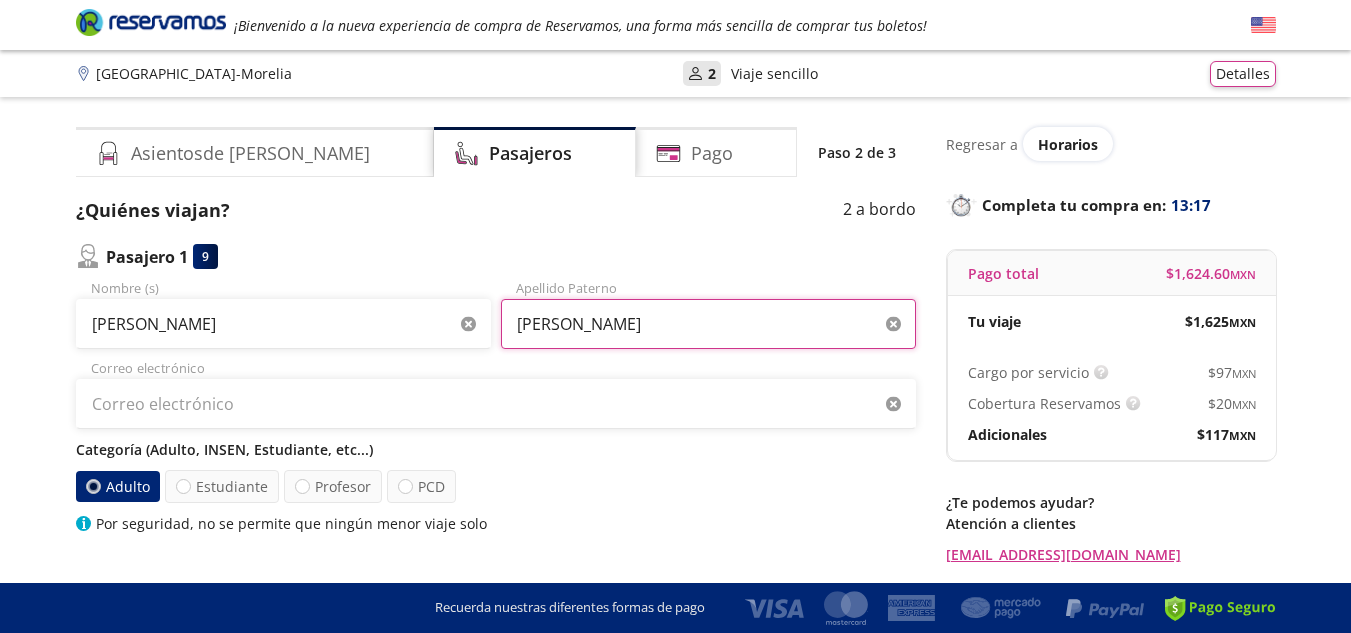 type on "[PERSON_NAME]" 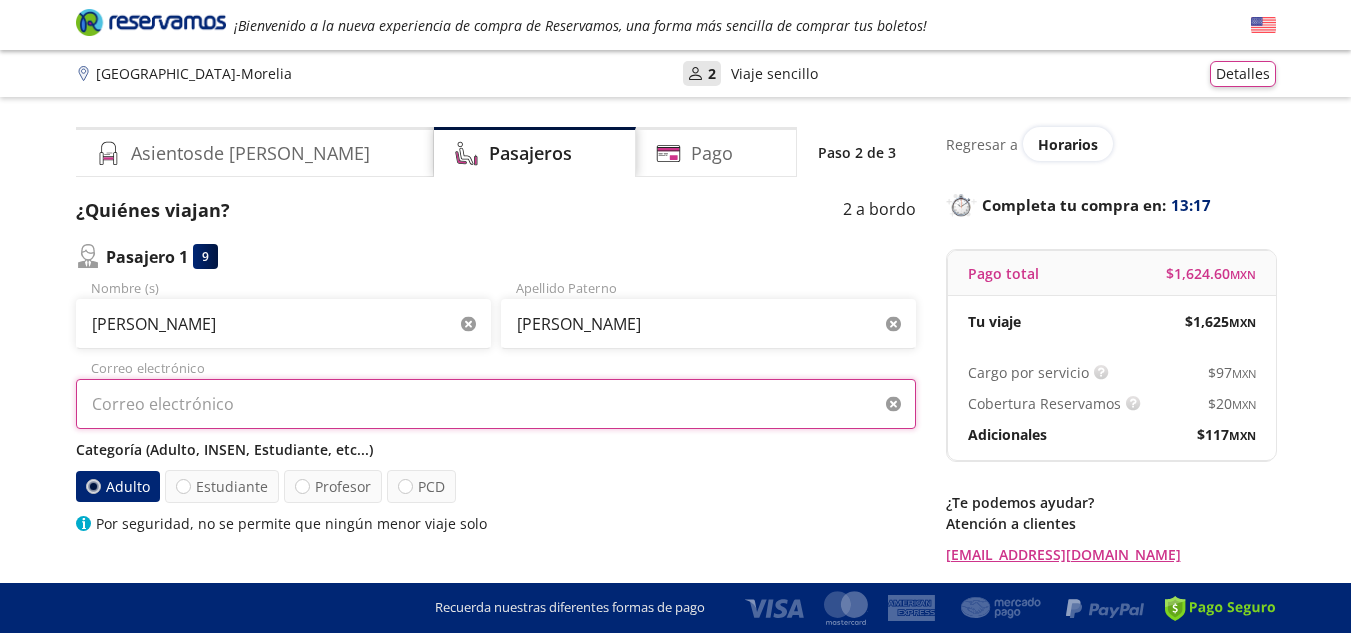 click on "Correo electrónico" at bounding box center (496, 404) 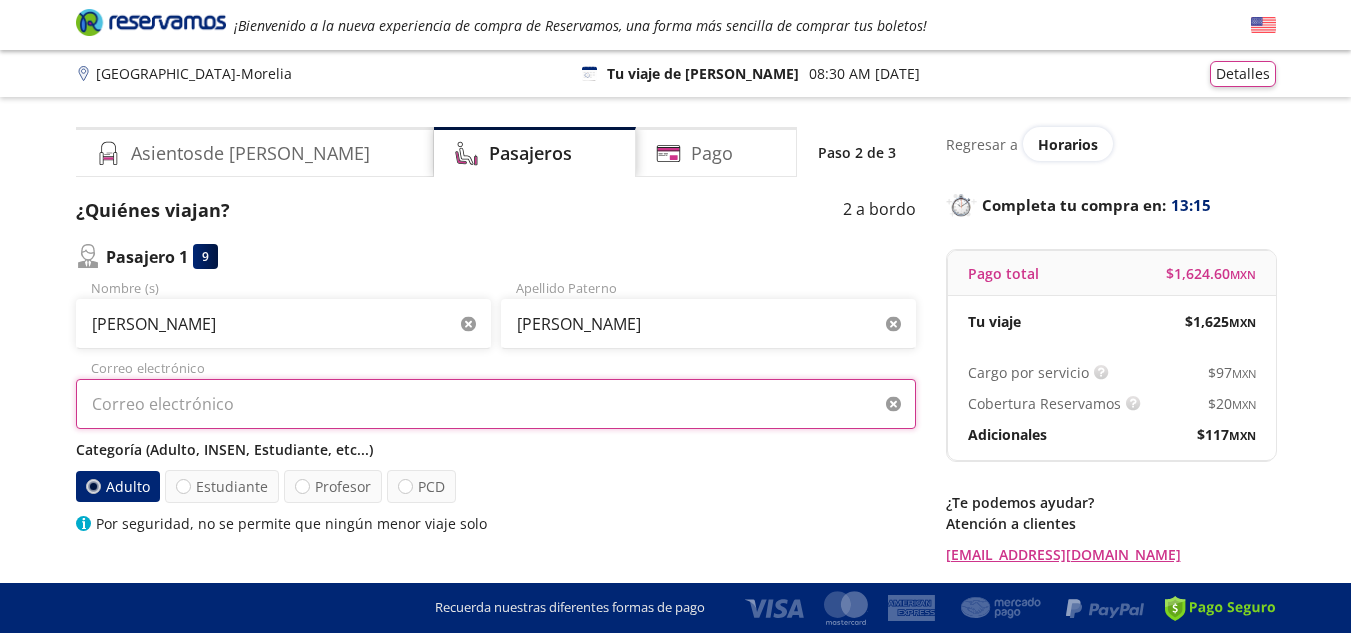 type on "[EMAIL_ADDRESS][DOMAIN_NAME]" 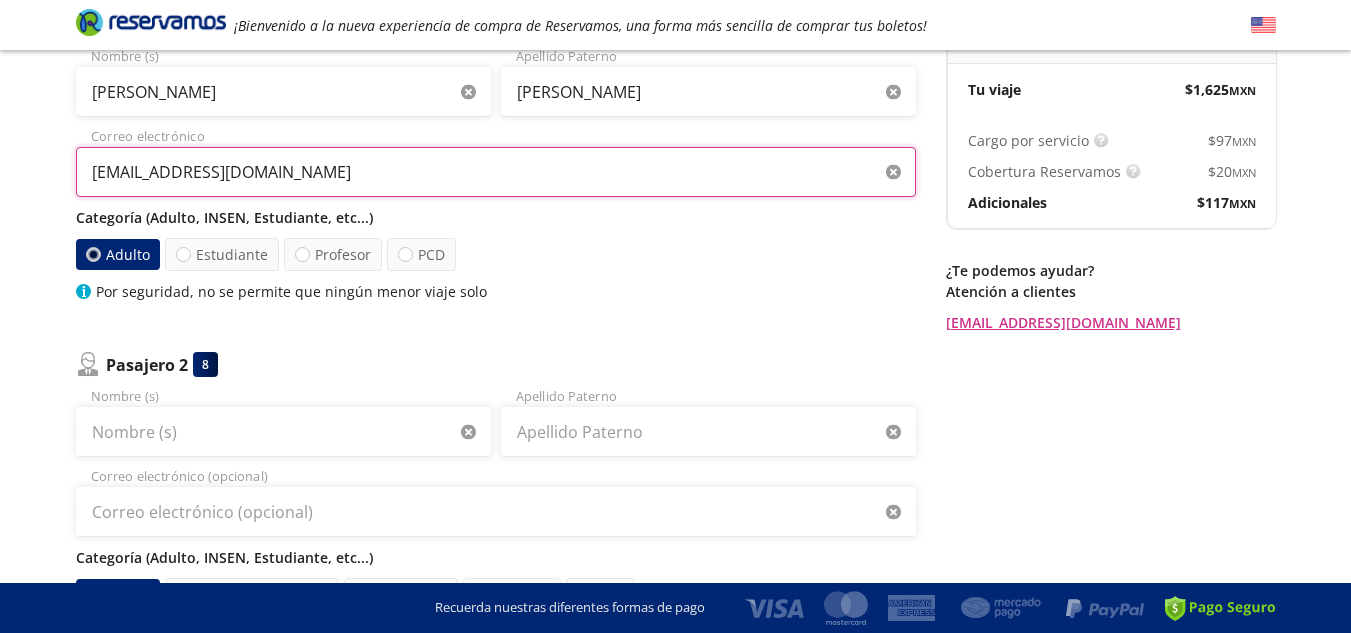 scroll, scrollTop: 300, scrollLeft: 0, axis: vertical 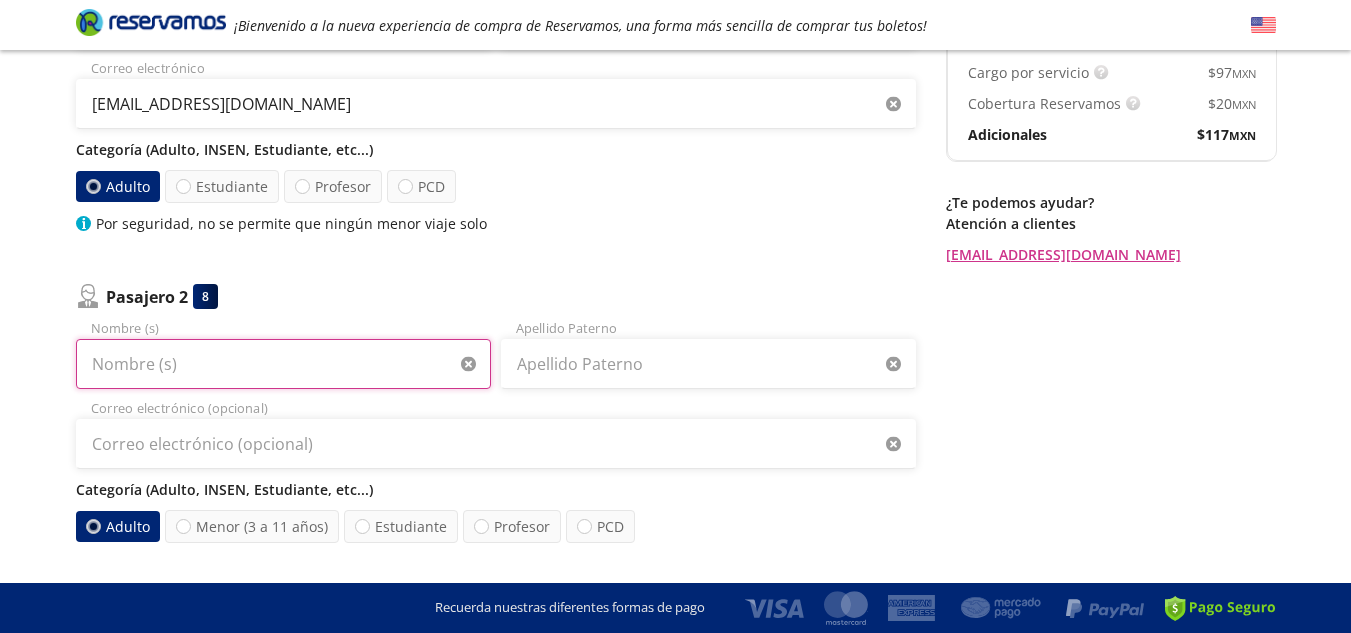 click on "Nombre (s)" at bounding box center (283, 364) 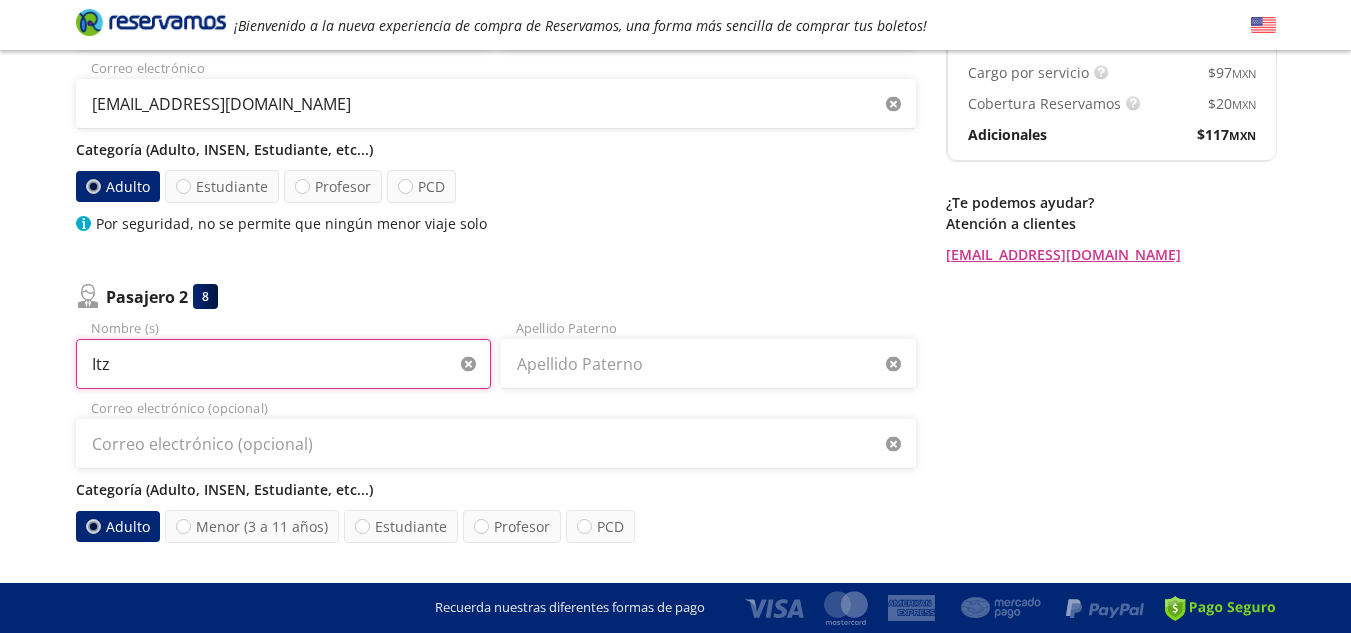 type on "[PERSON_NAME]" 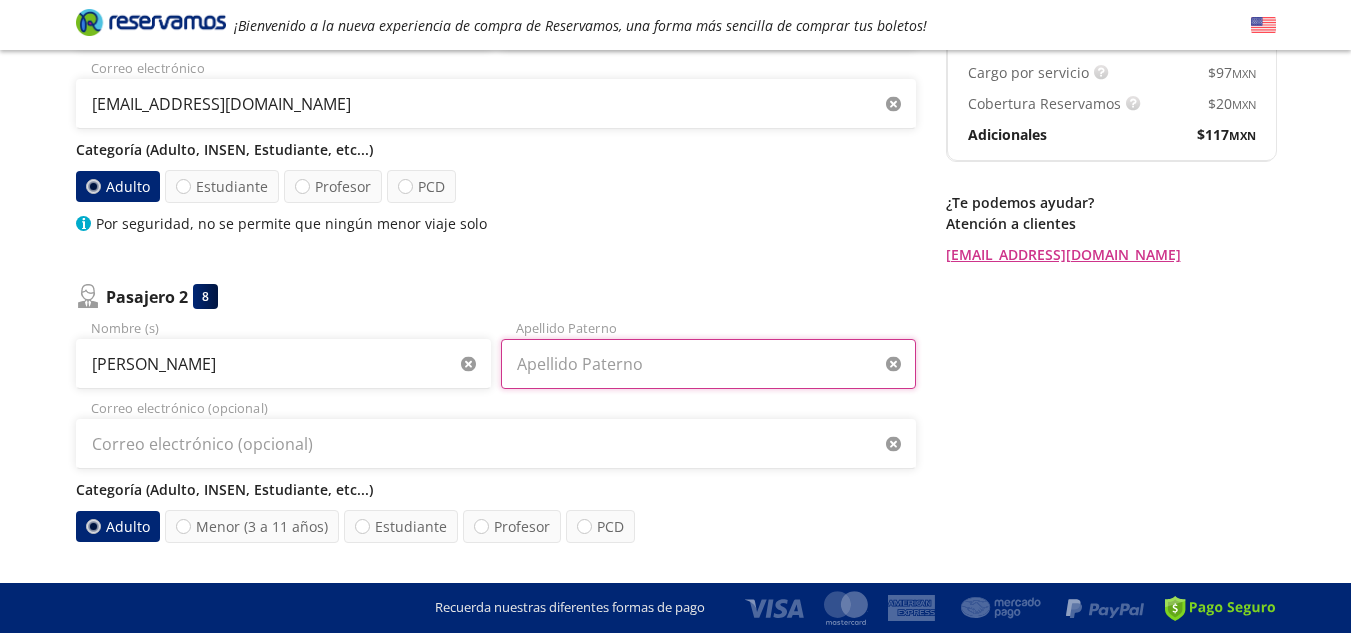 click on "Apellido Paterno" at bounding box center [708, 364] 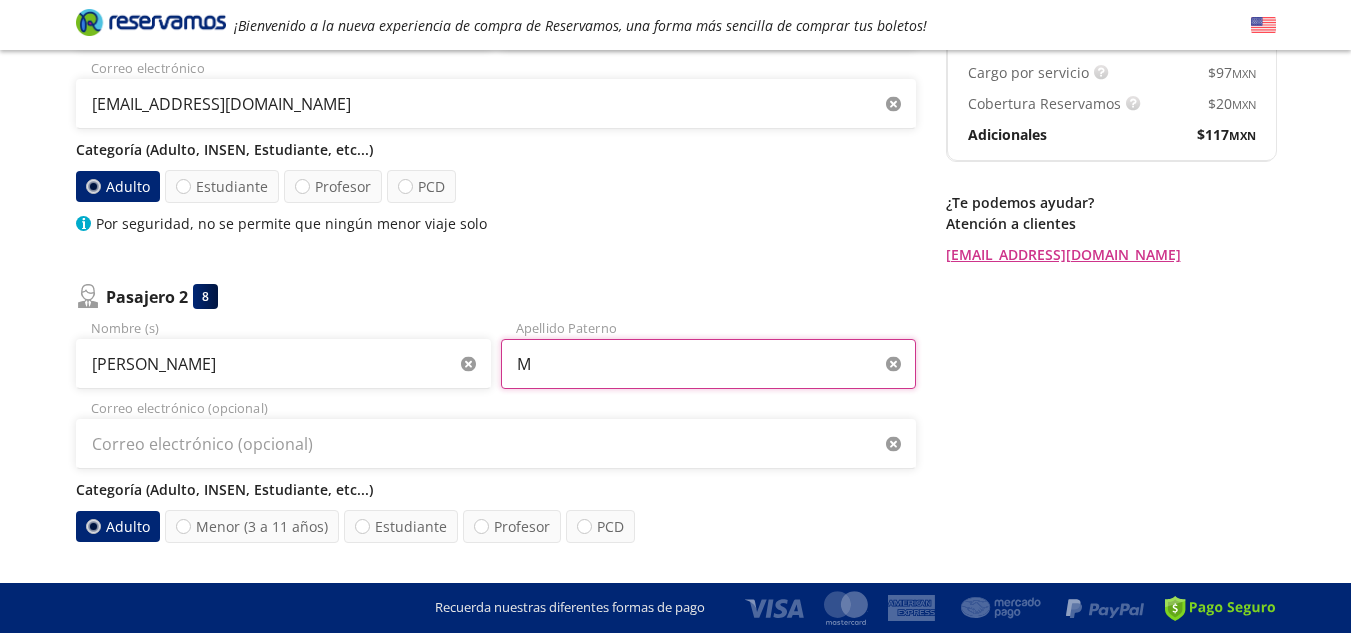 type on "[PERSON_NAME]" 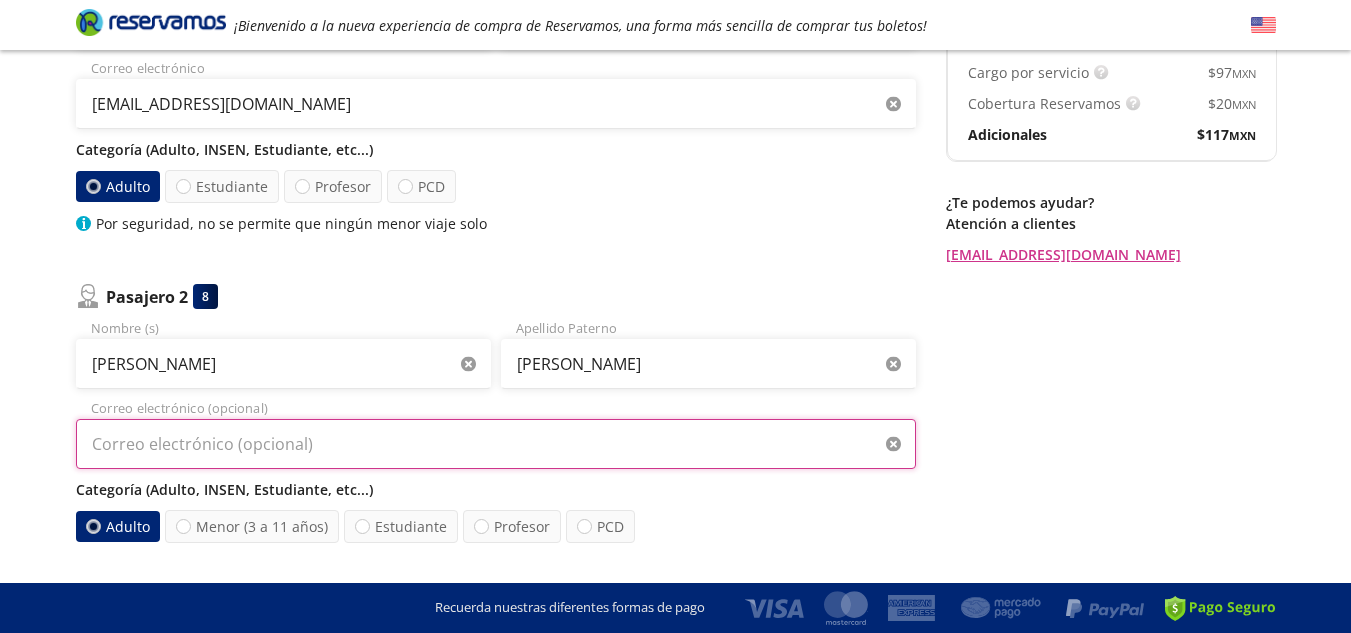 click on "Correo electrónico (opcional)" at bounding box center (496, 444) 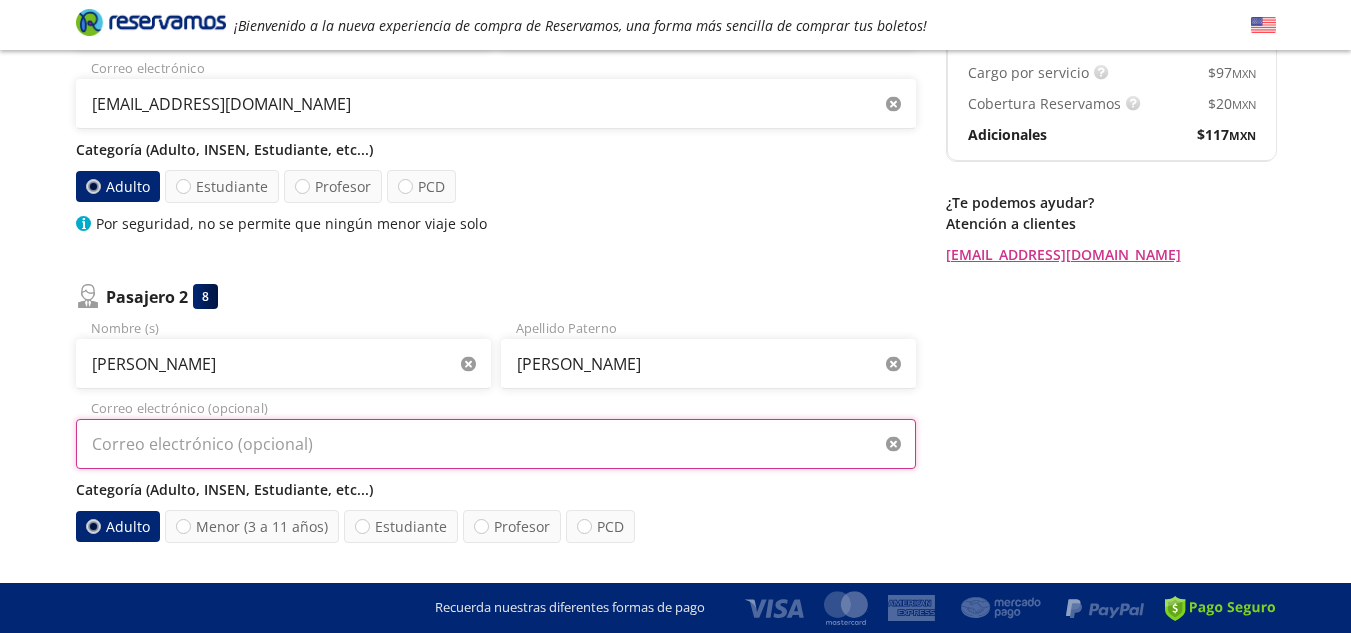 type on "[EMAIL_ADDRESS][DOMAIN_NAME]" 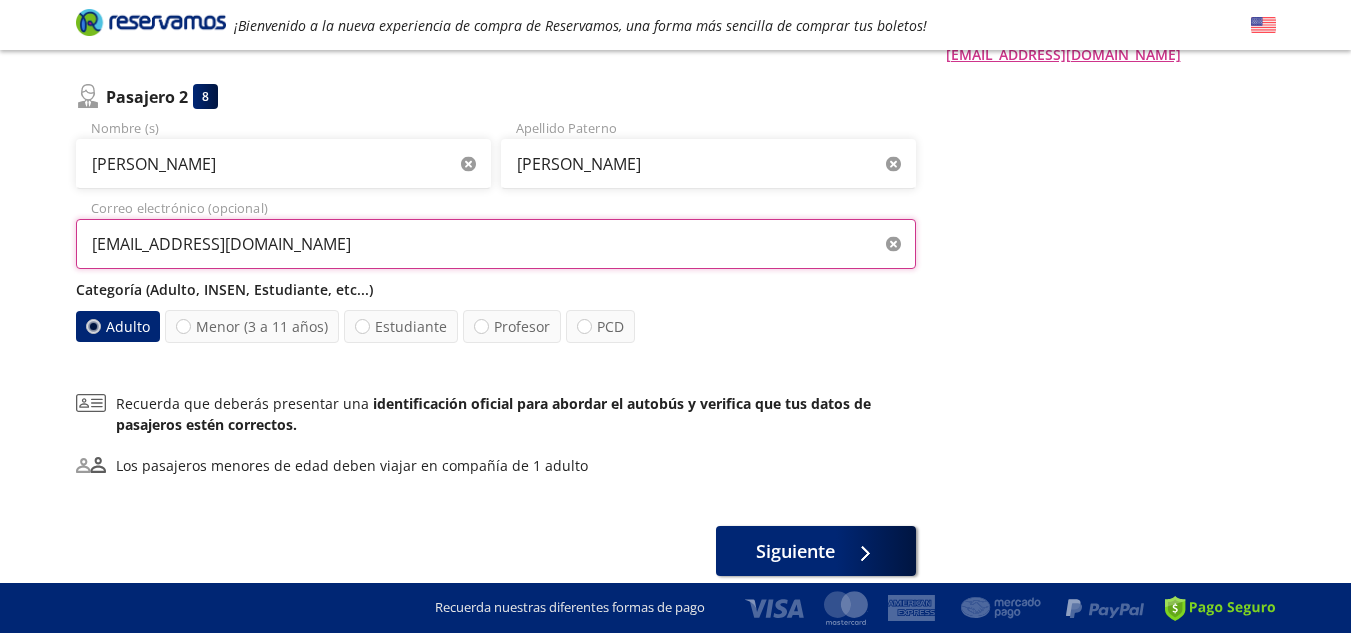 scroll, scrollTop: 584, scrollLeft: 0, axis: vertical 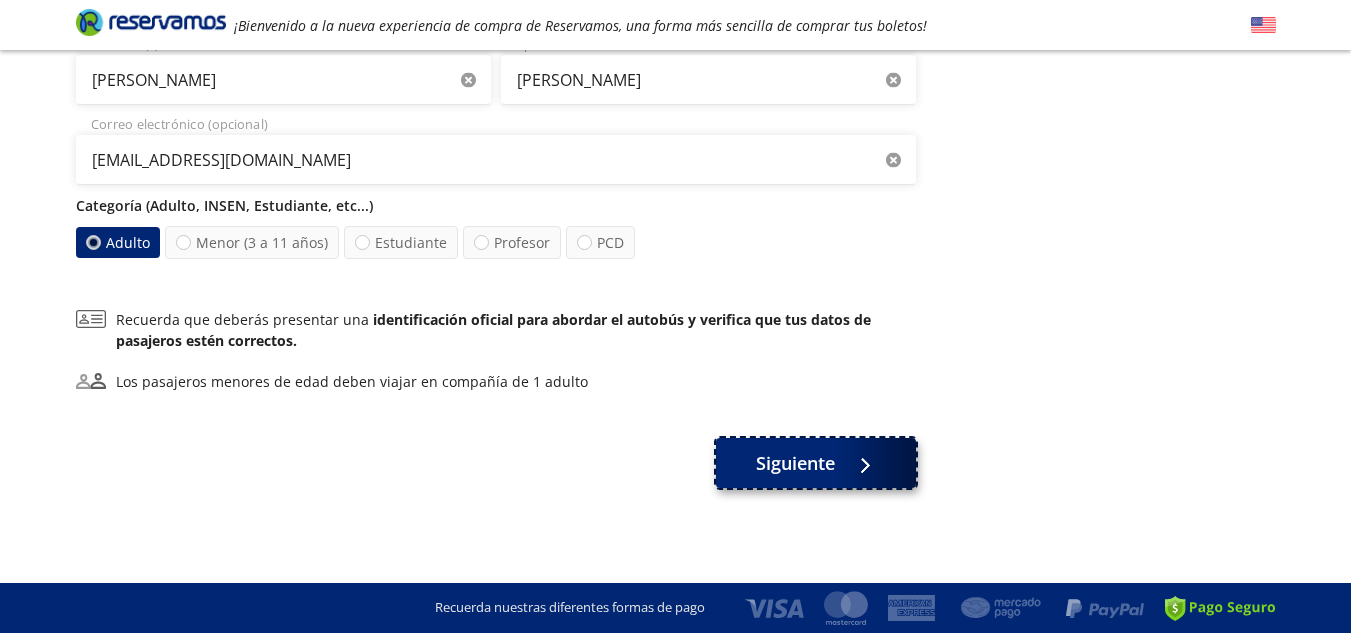 click on "Siguiente" at bounding box center (795, 463) 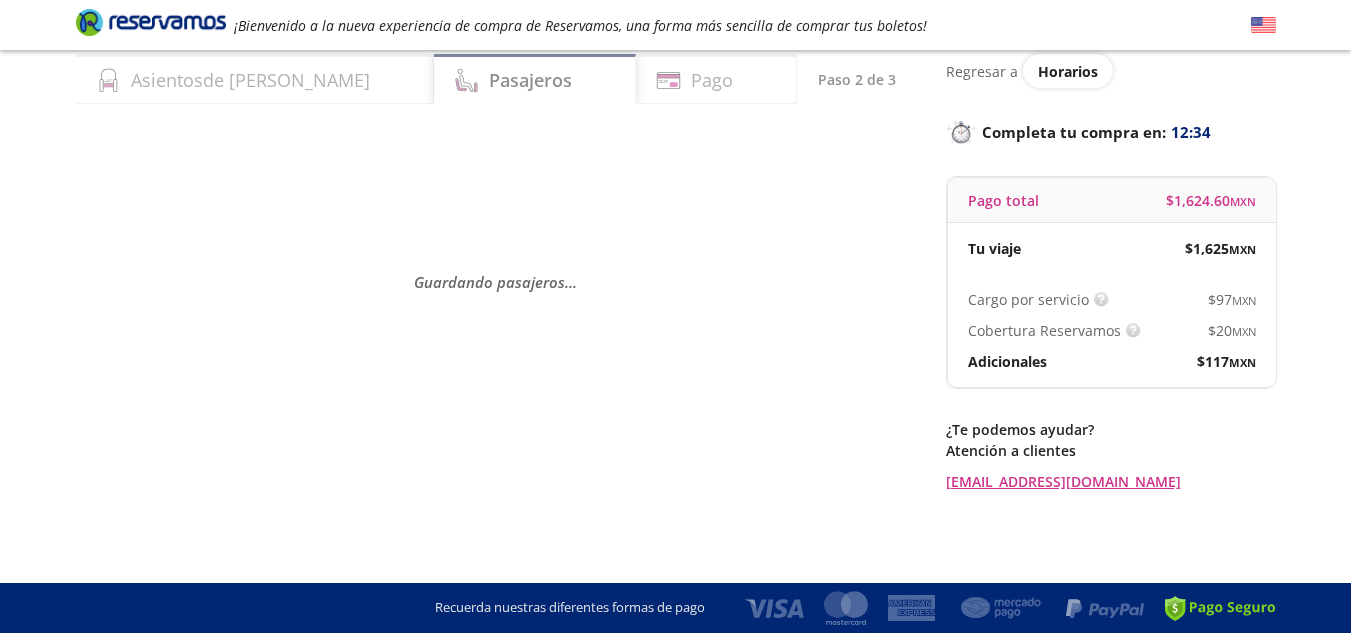 scroll, scrollTop: 0, scrollLeft: 0, axis: both 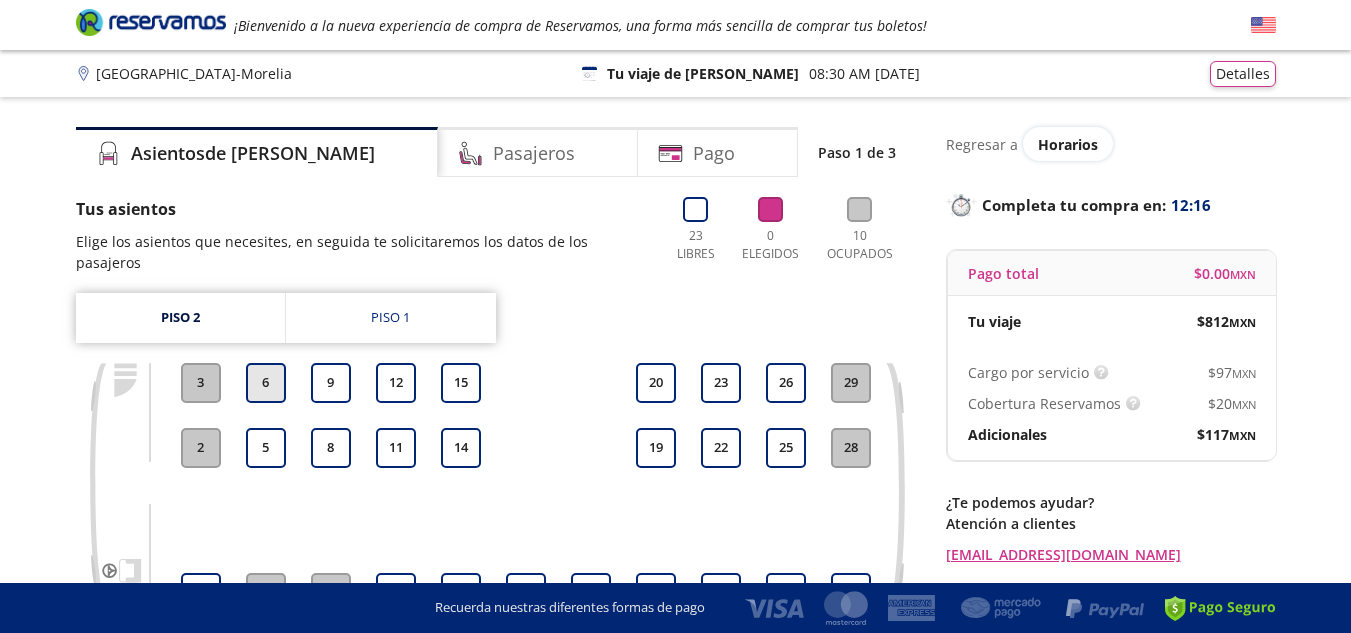 click on "6" at bounding box center (266, 383) 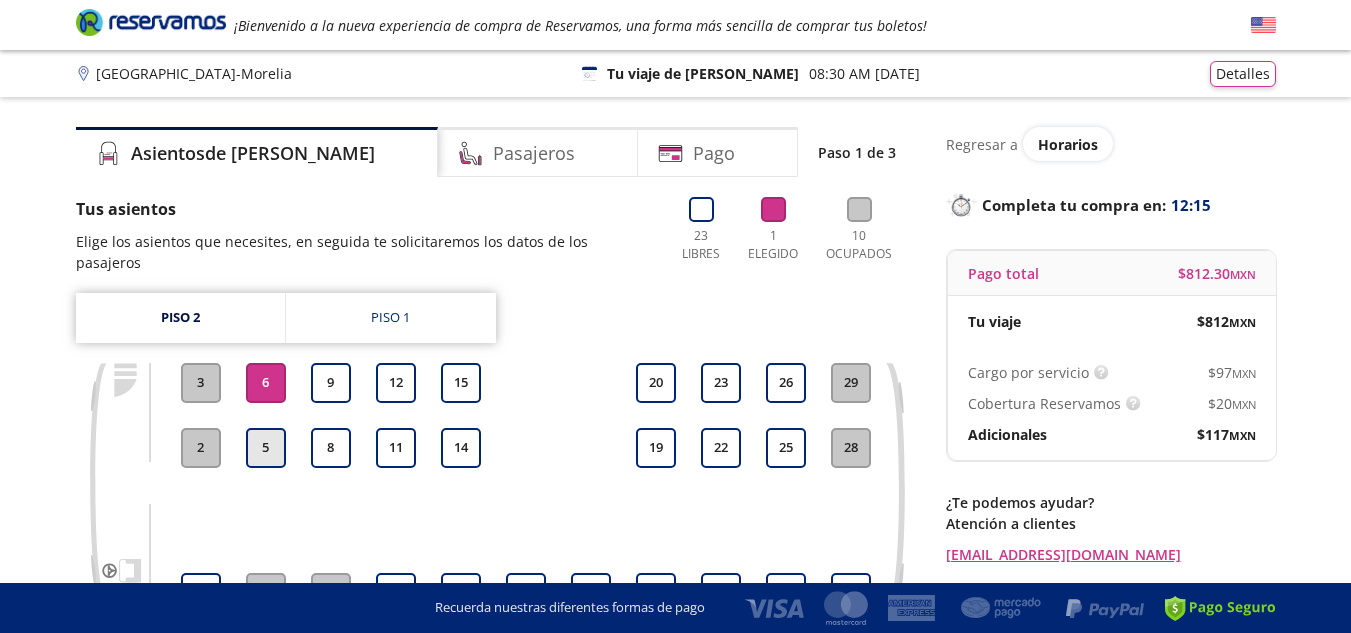 click on "5" at bounding box center (266, 448) 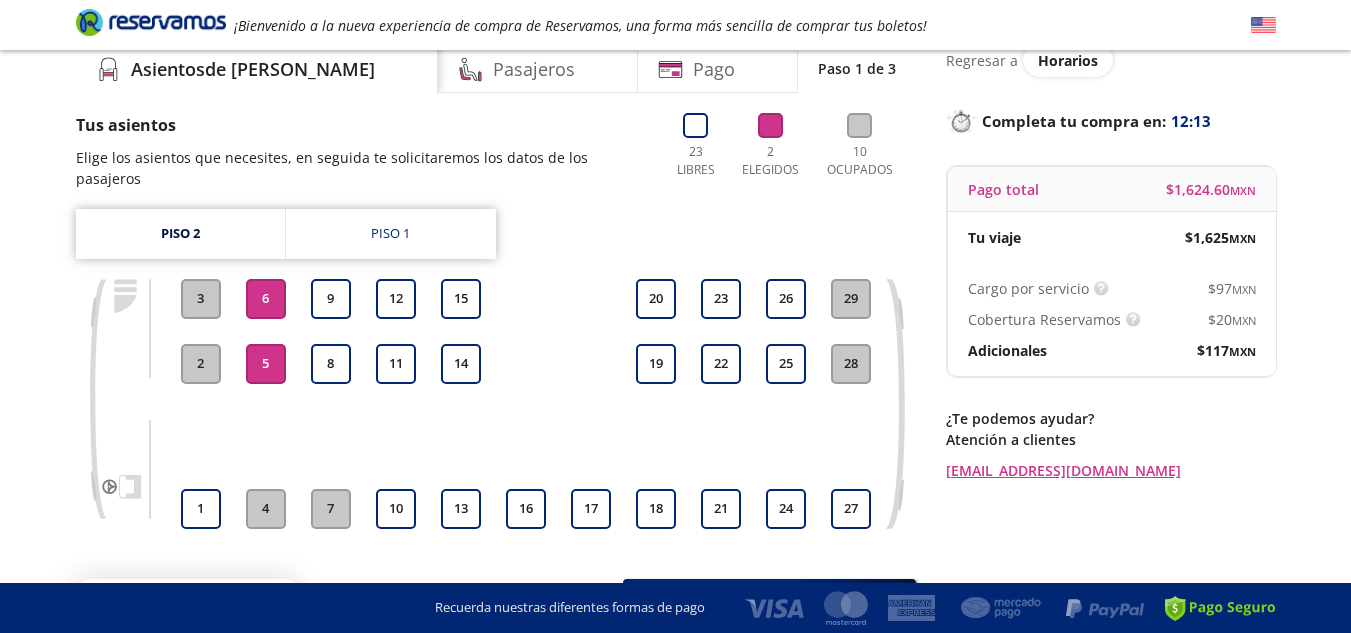 scroll, scrollTop: 200, scrollLeft: 0, axis: vertical 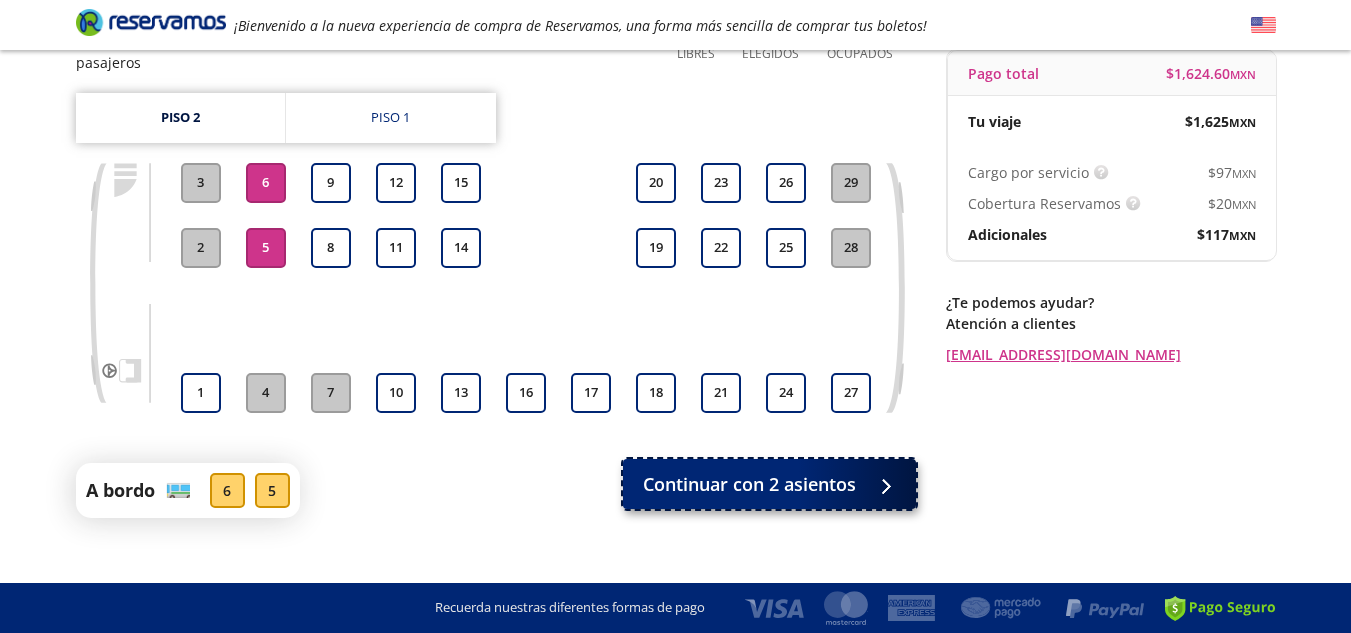 click on "Continuar con 2 asientos" at bounding box center (749, 484) 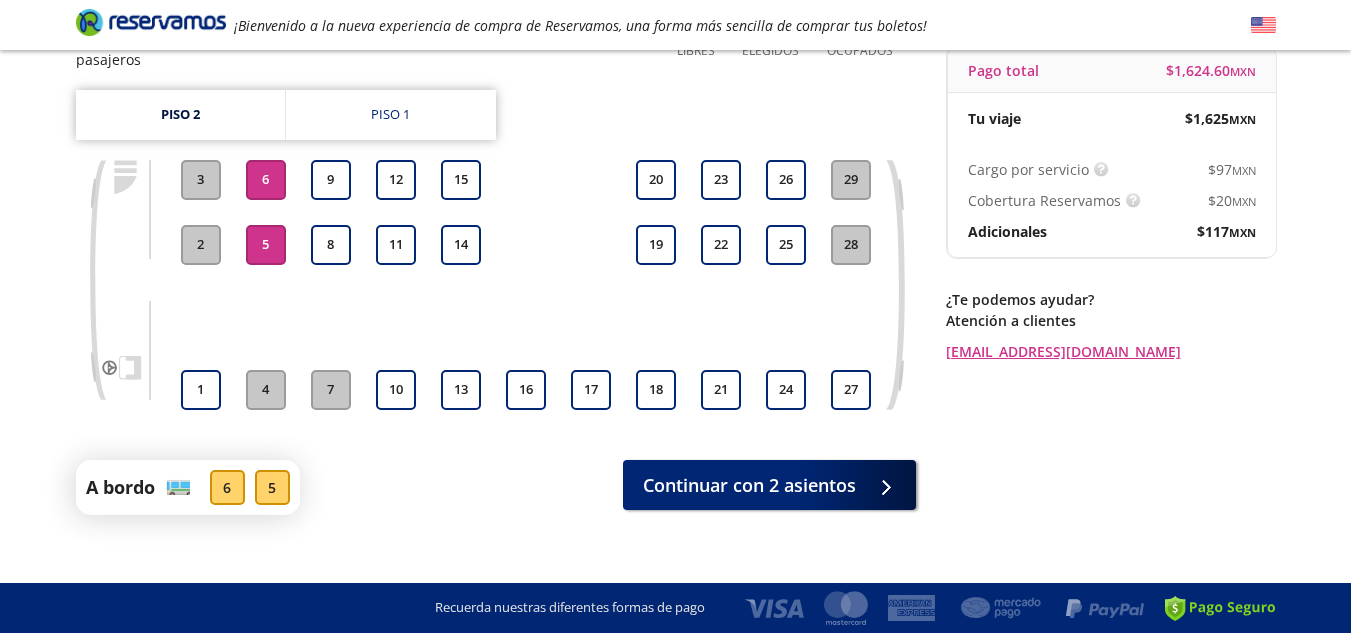 scroll, scrollTop: 205, scrollLeft: 0, axis: vertical 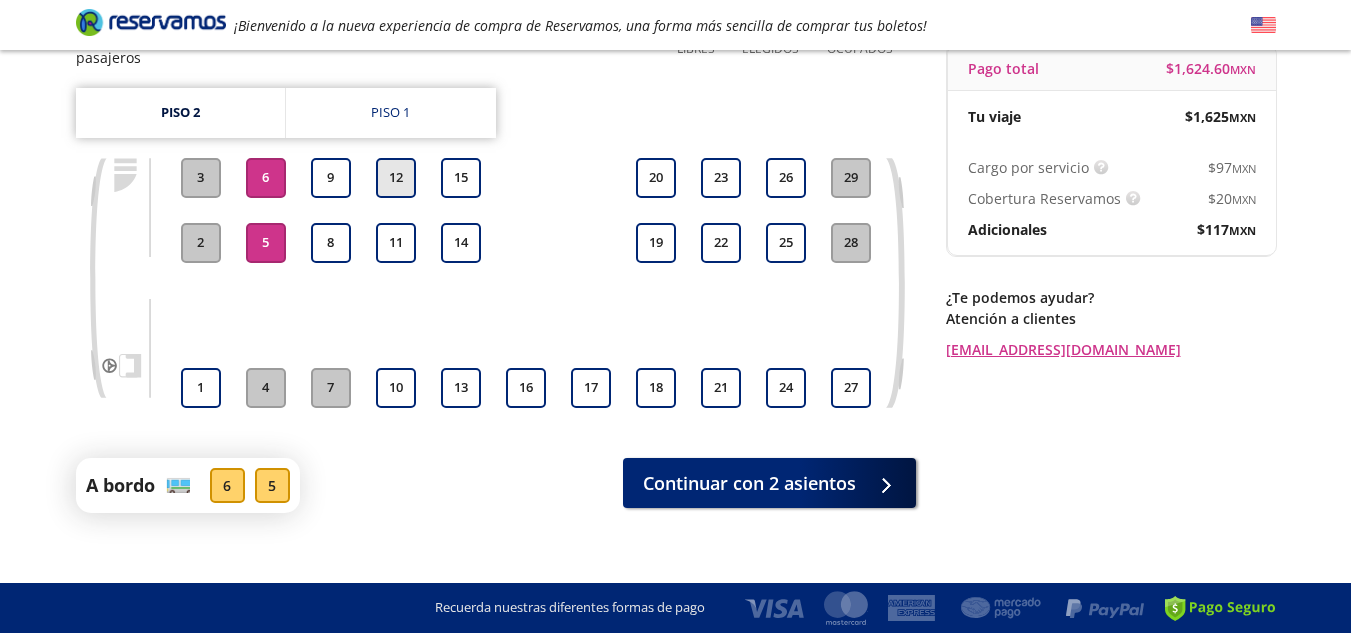 click on "12" at bounding box center [396, 178] 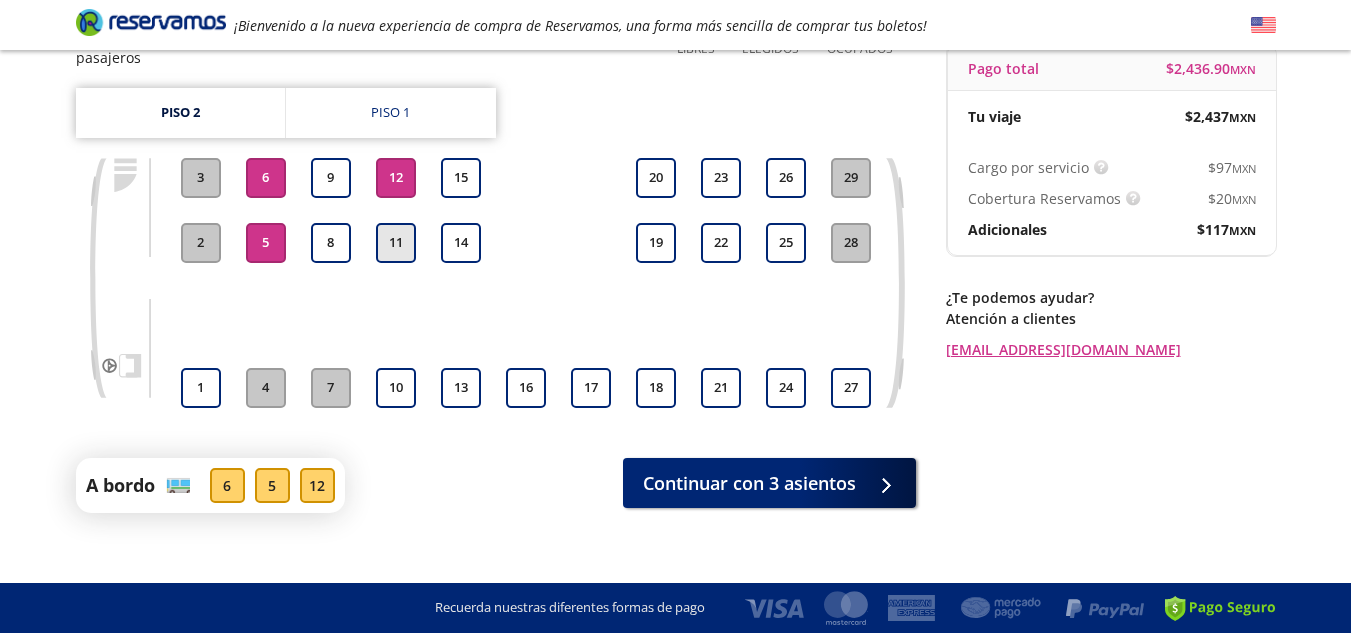click on "11" at bounding box center [396, 243] 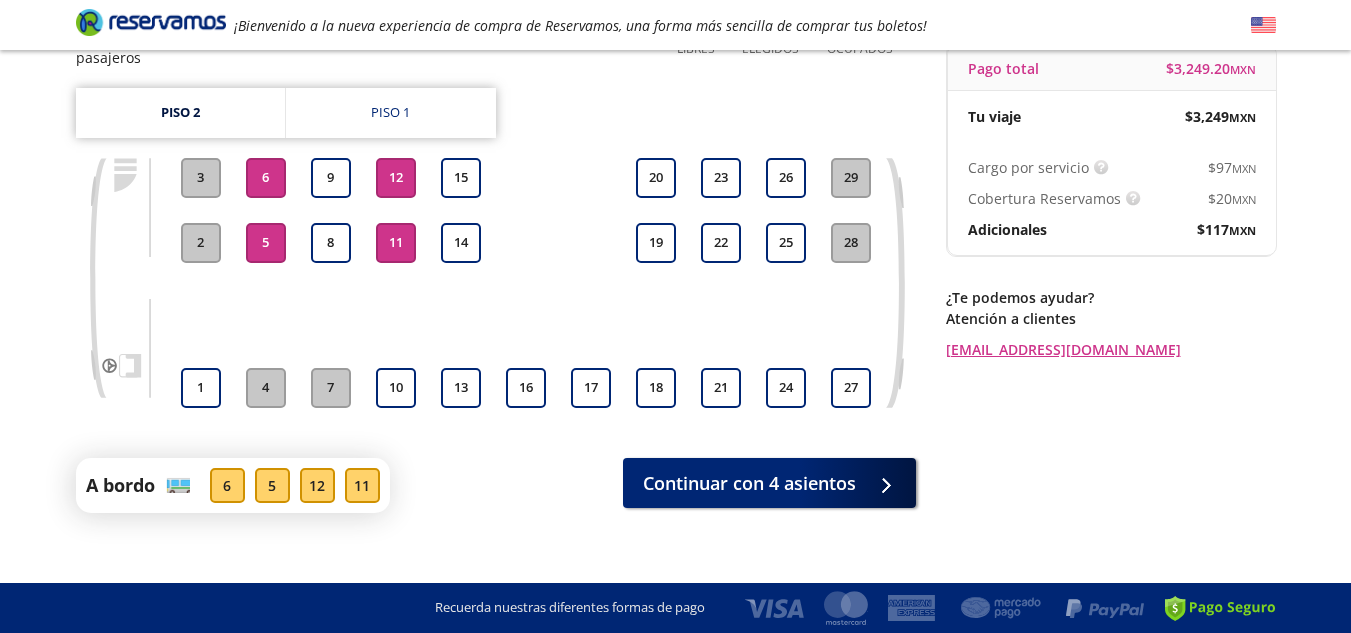 click on "6" at bounding box center (266, 178) 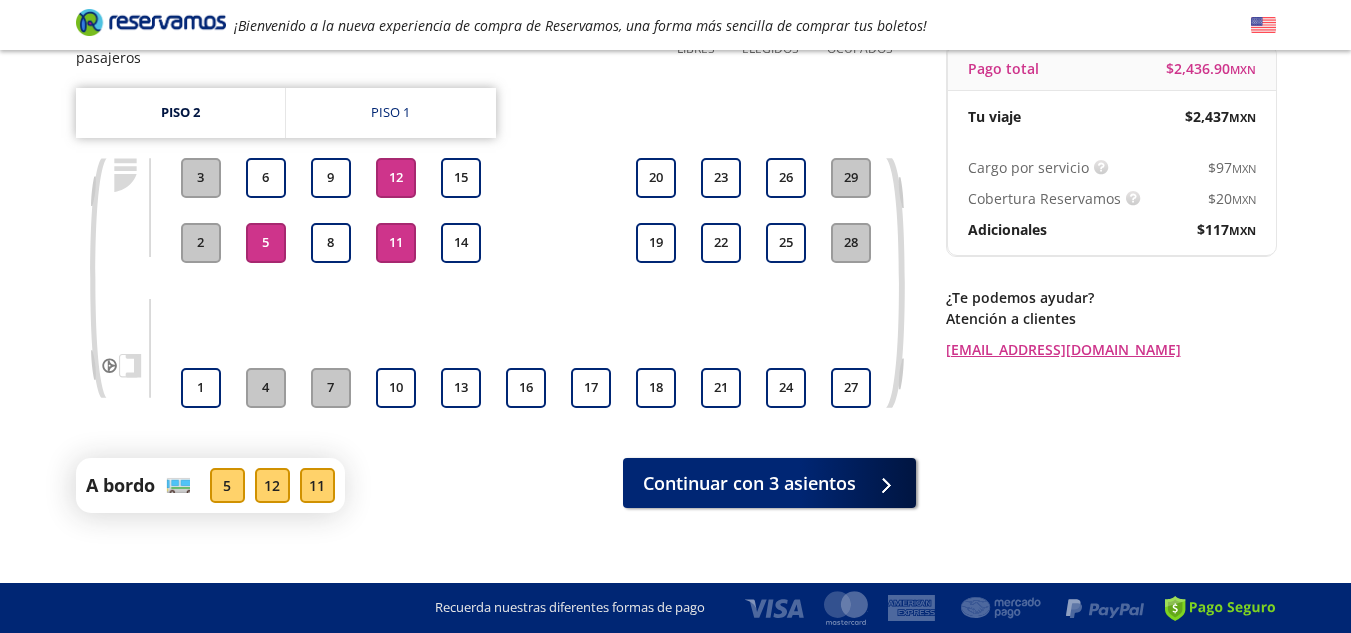 click on "5" at bounding box center (266, 243) 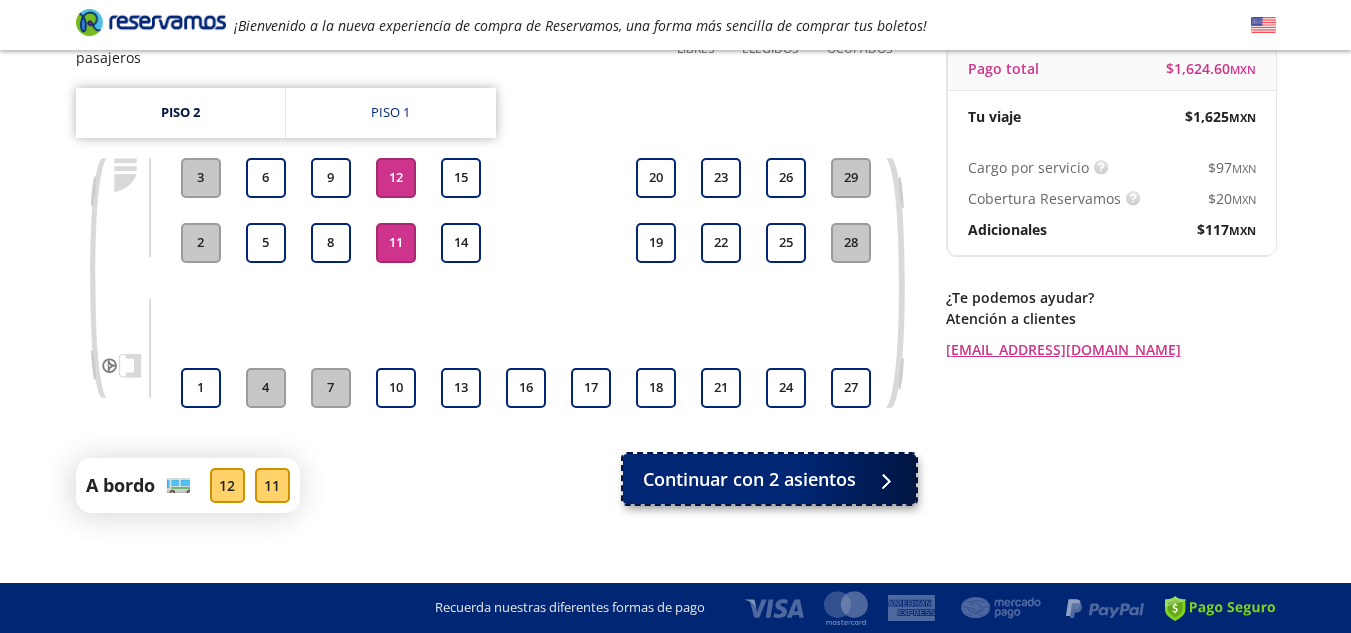 click on "Continuar con 2 asientos" at bounding box center [749, 479] 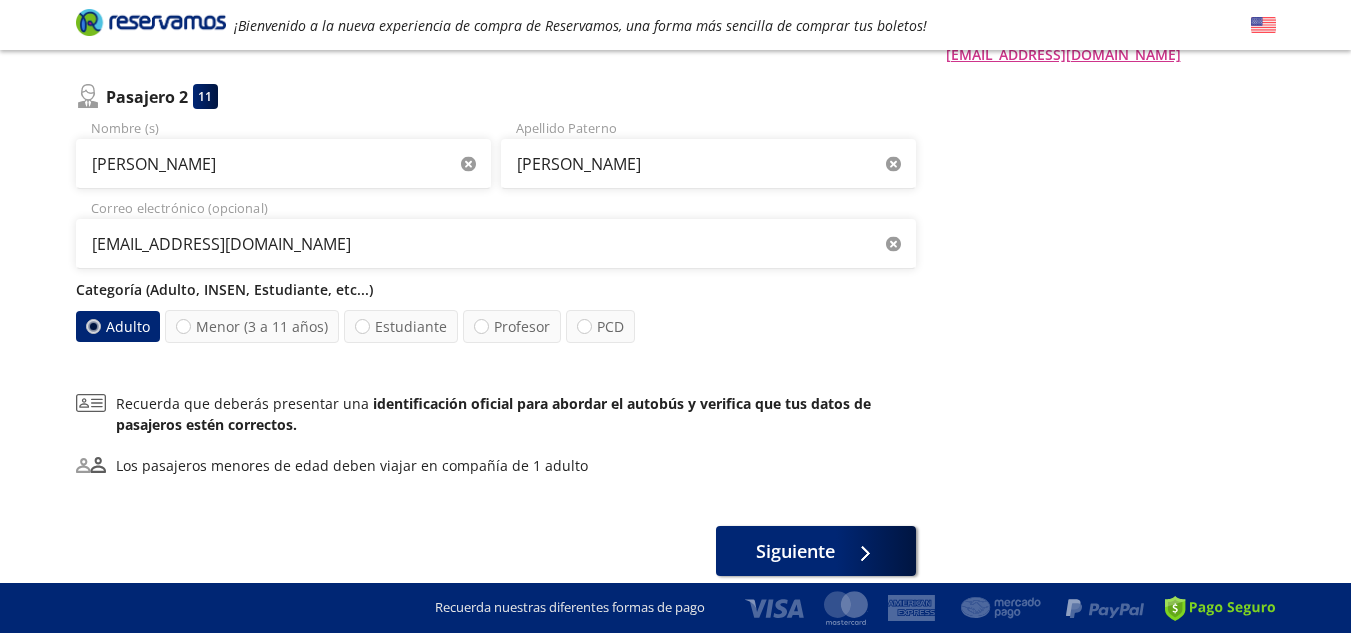scroll, scrollTop: 584, scrollLeft: 0, axis: vertical 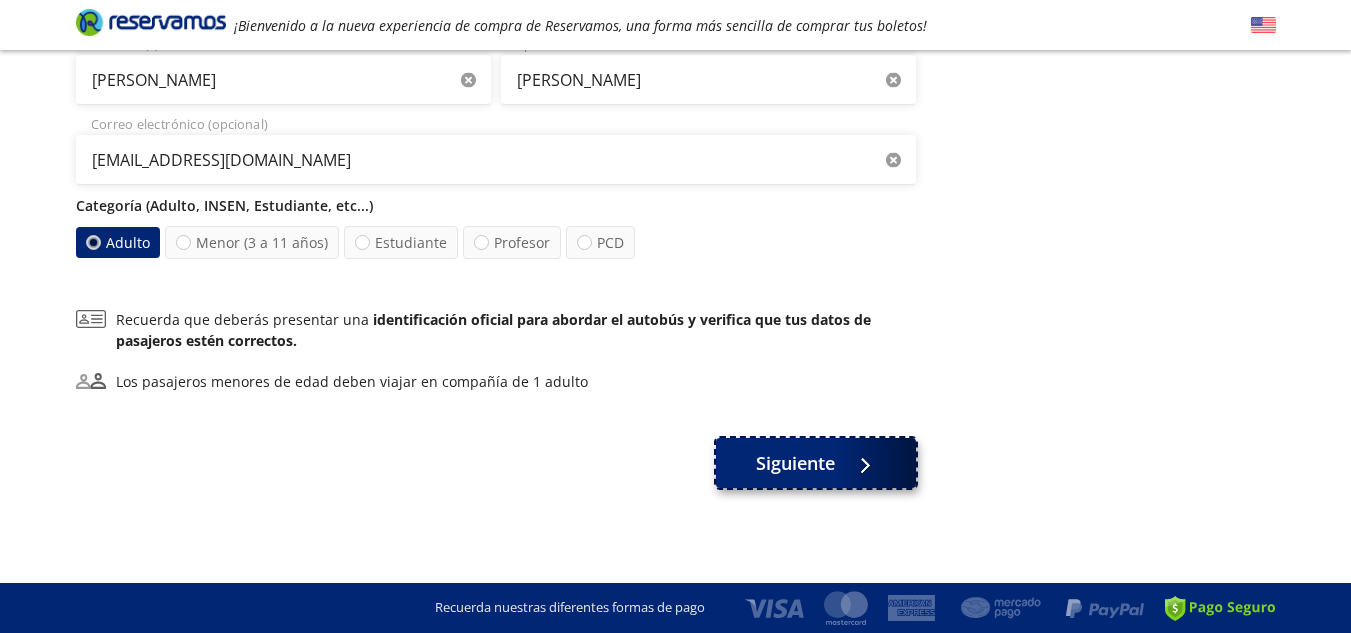 click on "Siguiente" at bounding box center [795, 463] 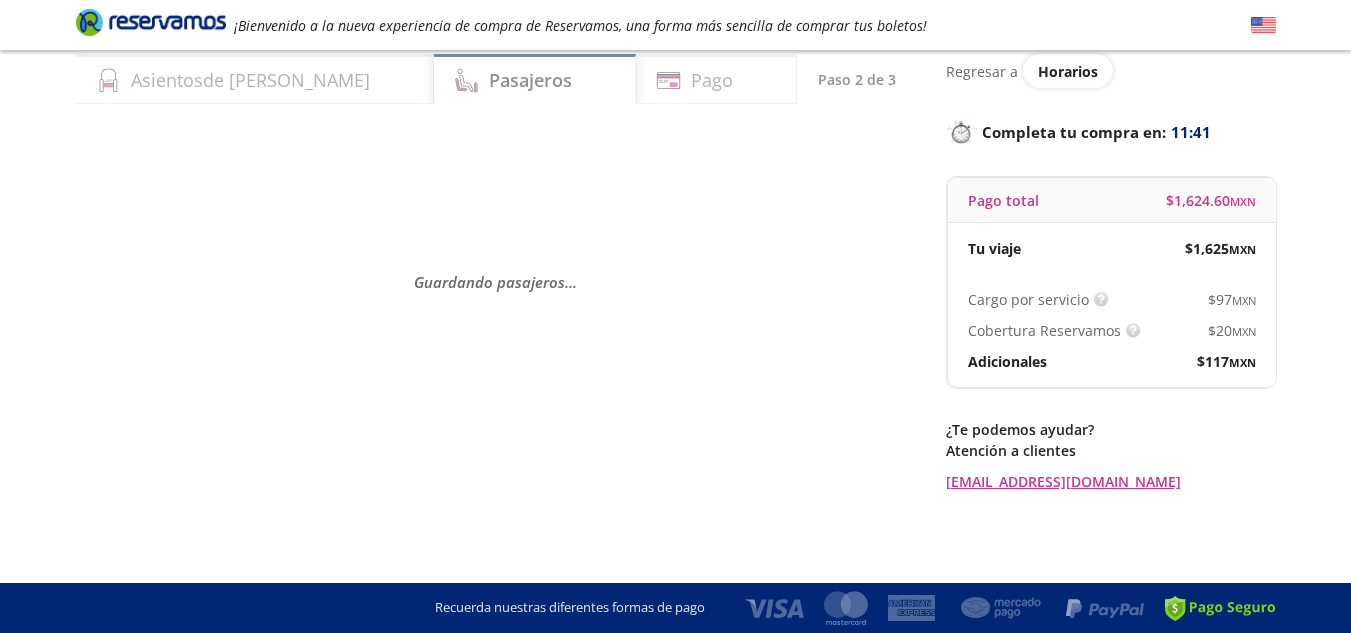 scroll, scrollTop: 0, scrollLeft: 0, axis: both 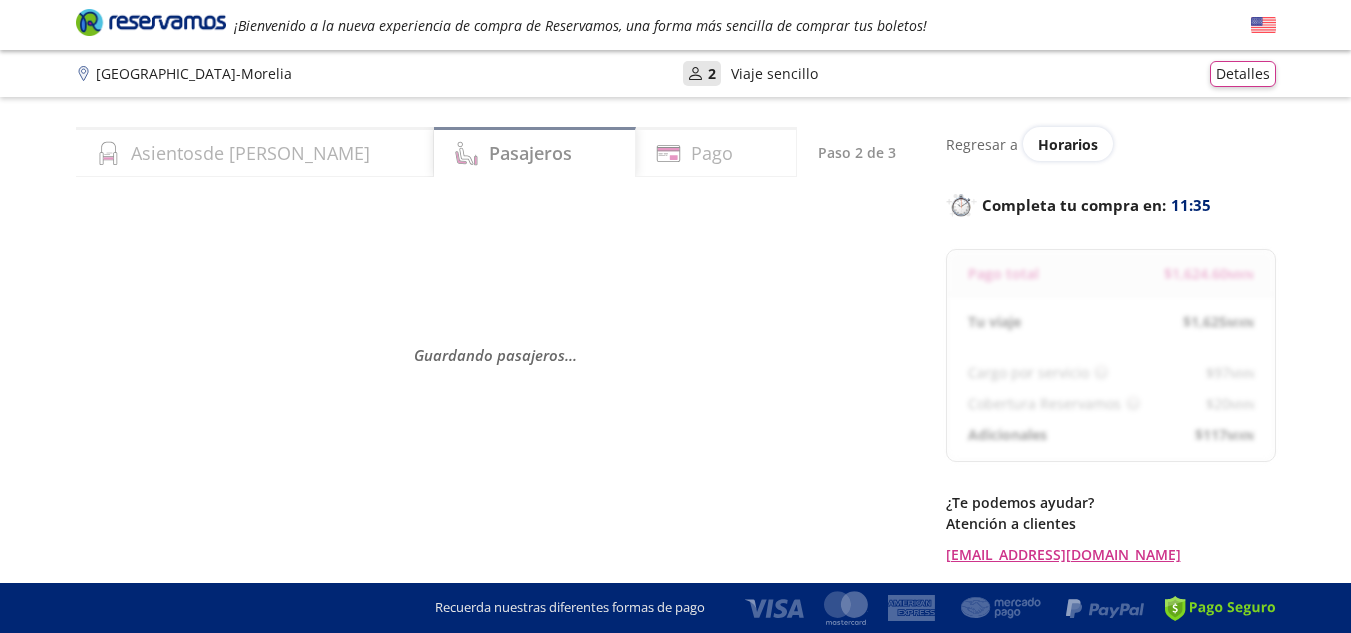 select on "MX" 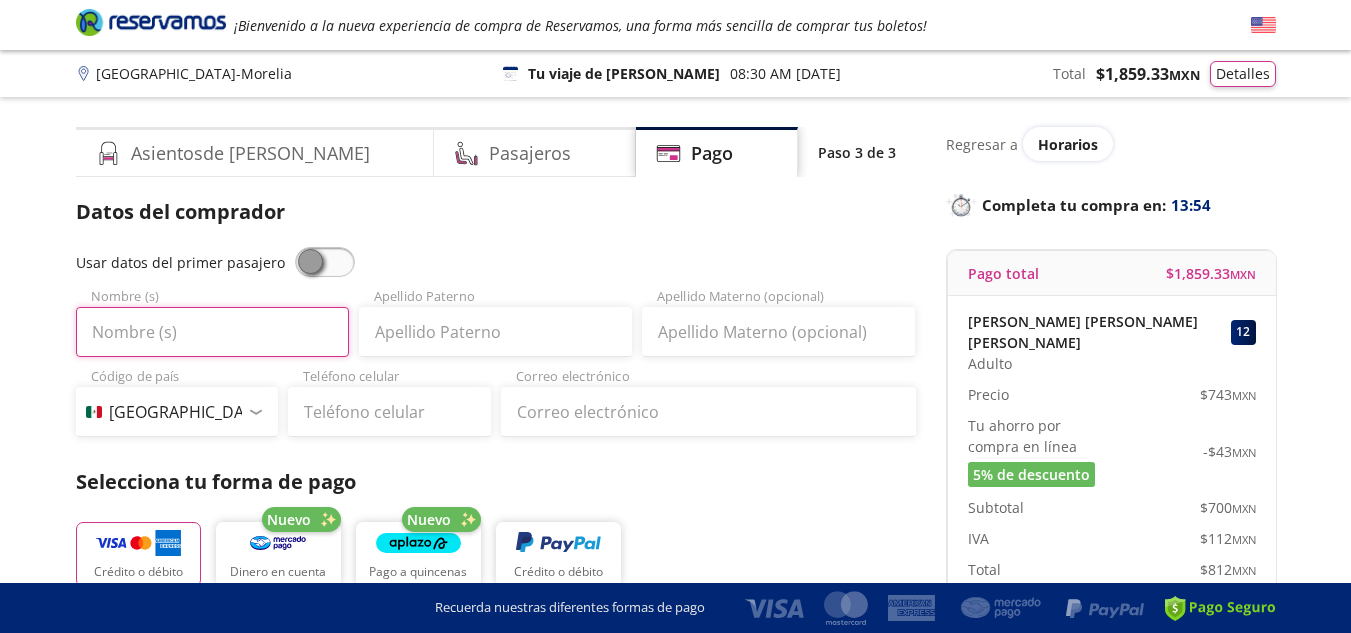 click on "Nombre (s)" at bounding box center [212, 332] 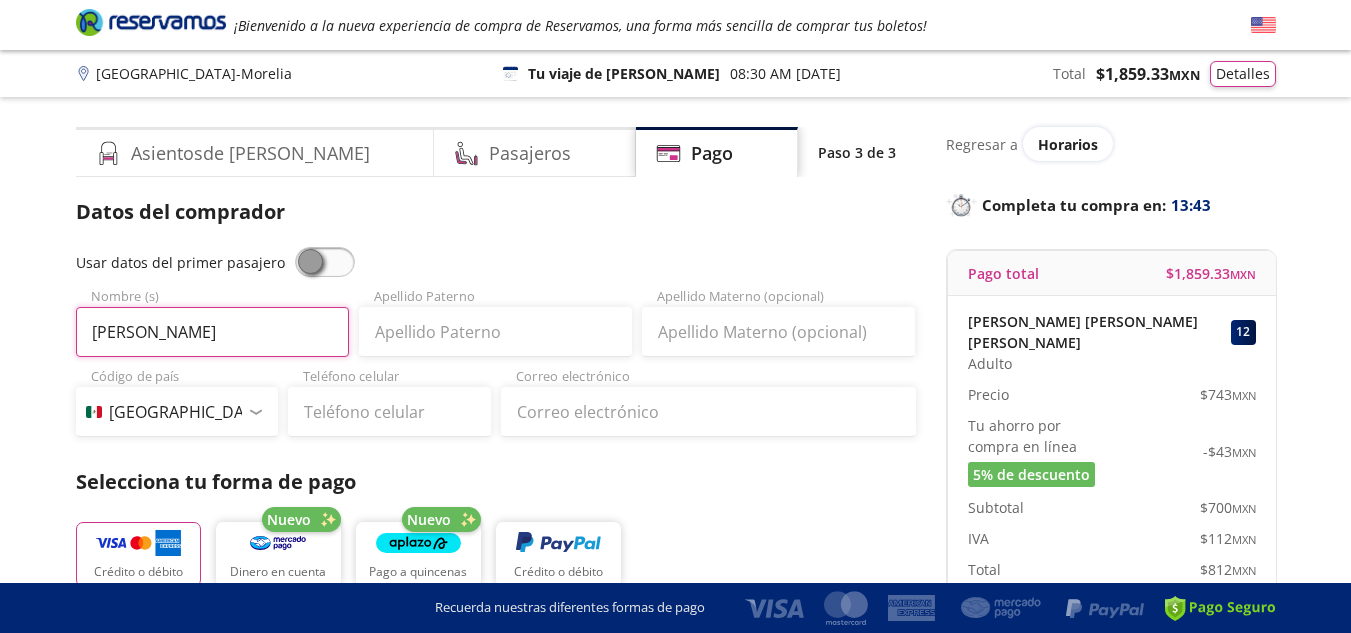 type on "[PERSON_NAME]" 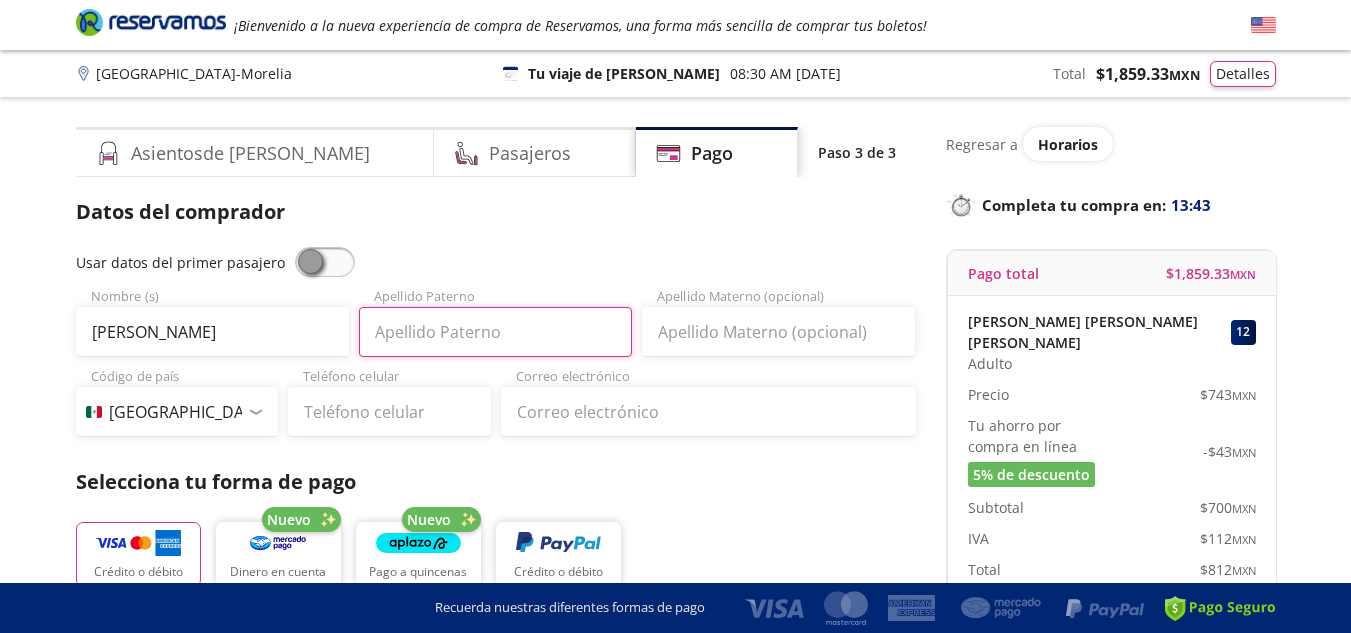 click on "Apellido Paterno" at bounding box center (495, 332) 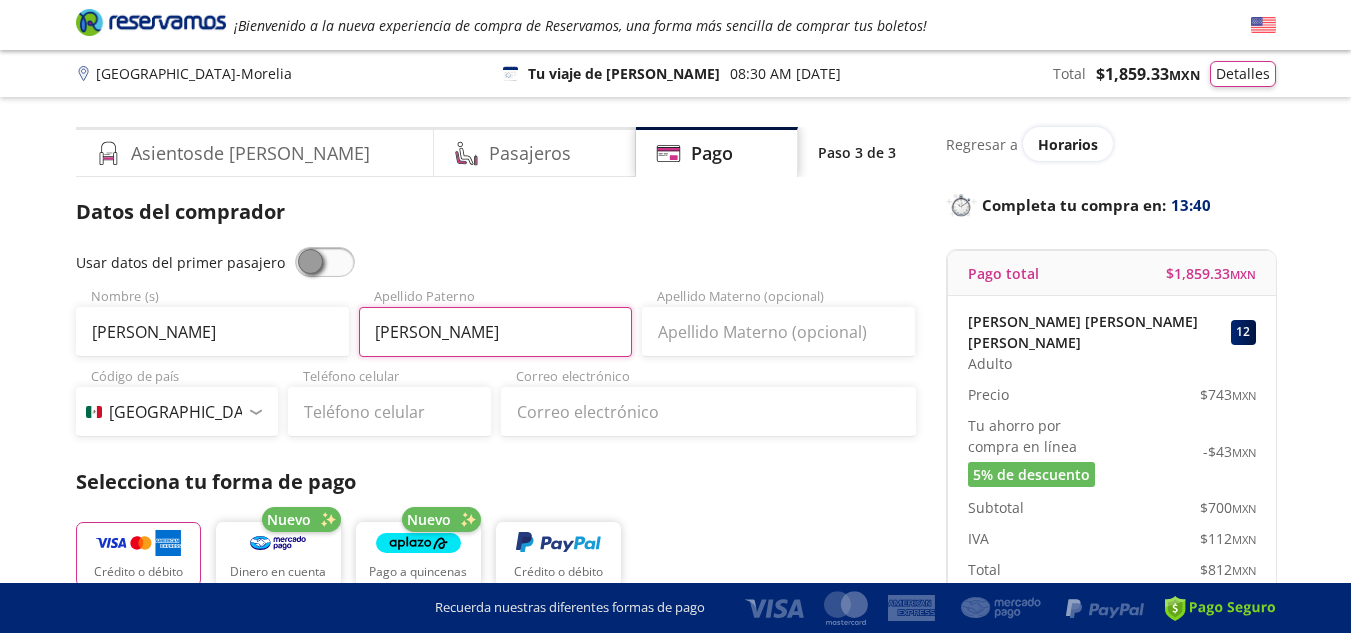 type on "[PERSON_NAME]" 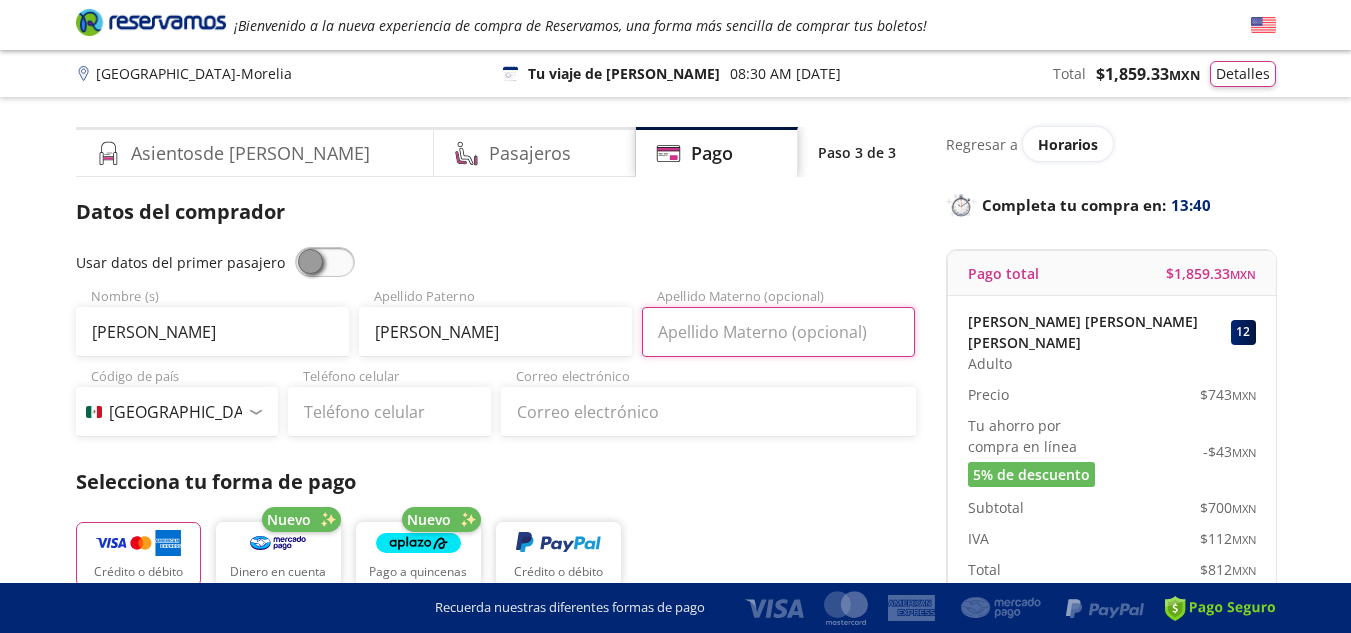 click on "Apellido Materno (opcional)" at bounding box center [778, 332] 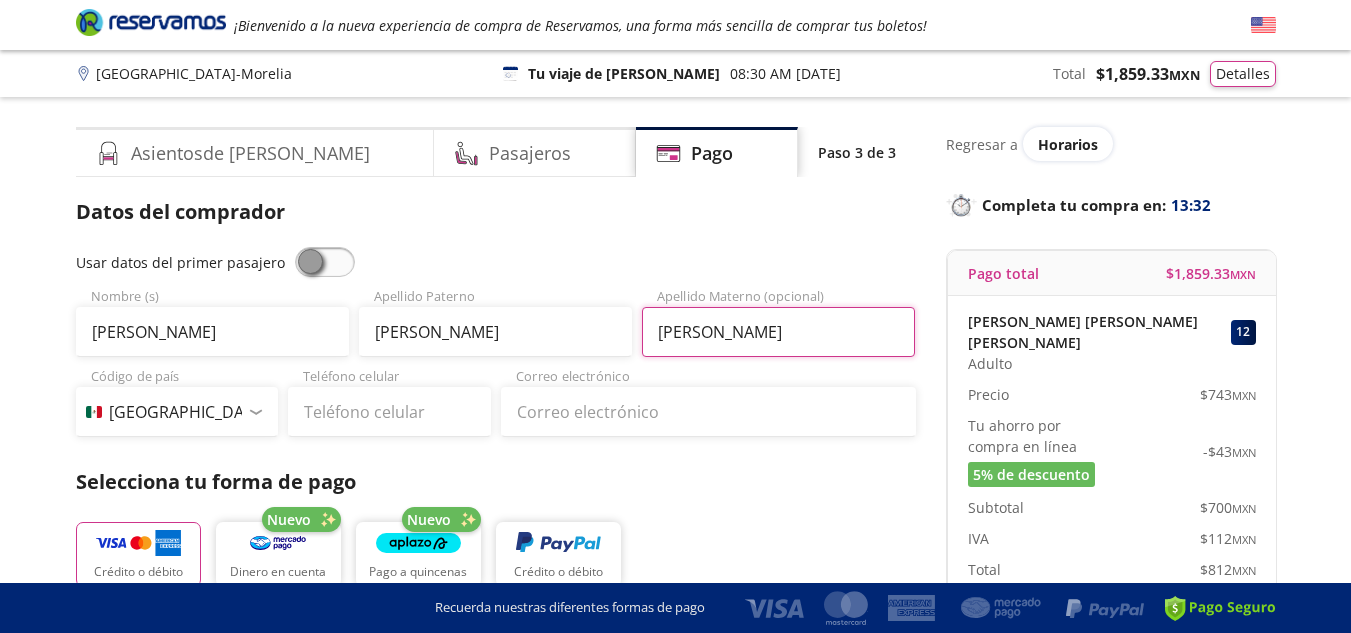 type on "[PERSON_NAME]" 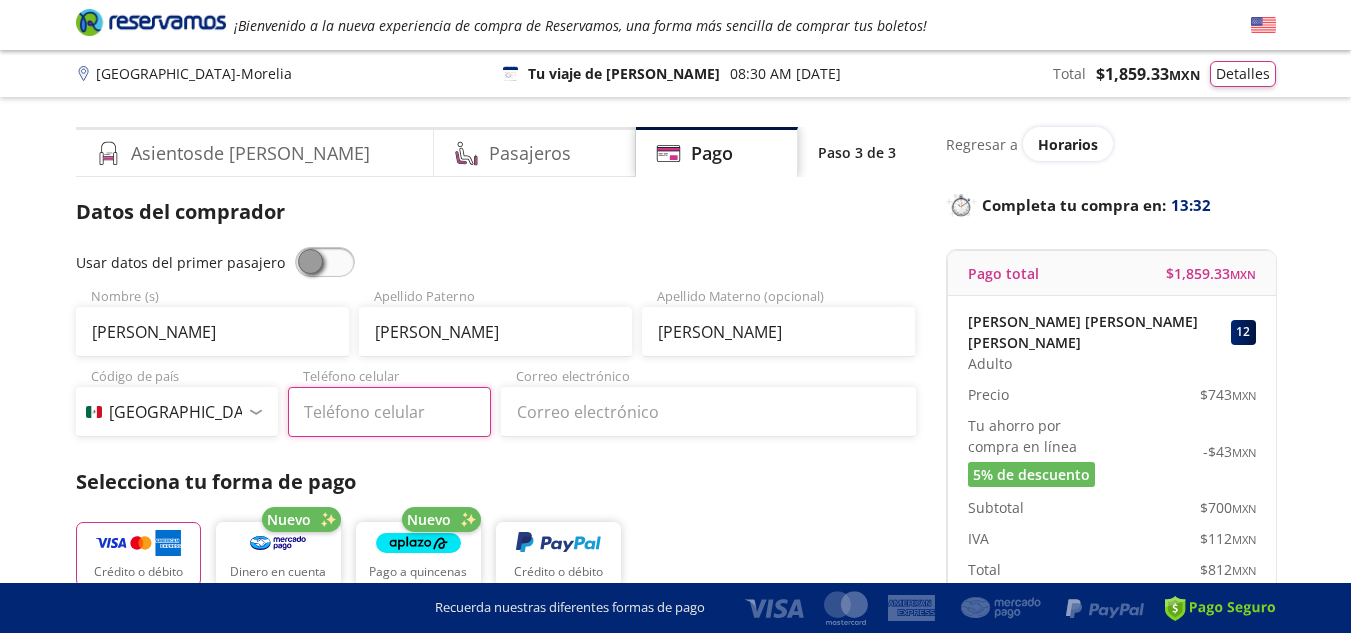click on "Teléfono celular" at bounding box center (389, 412) 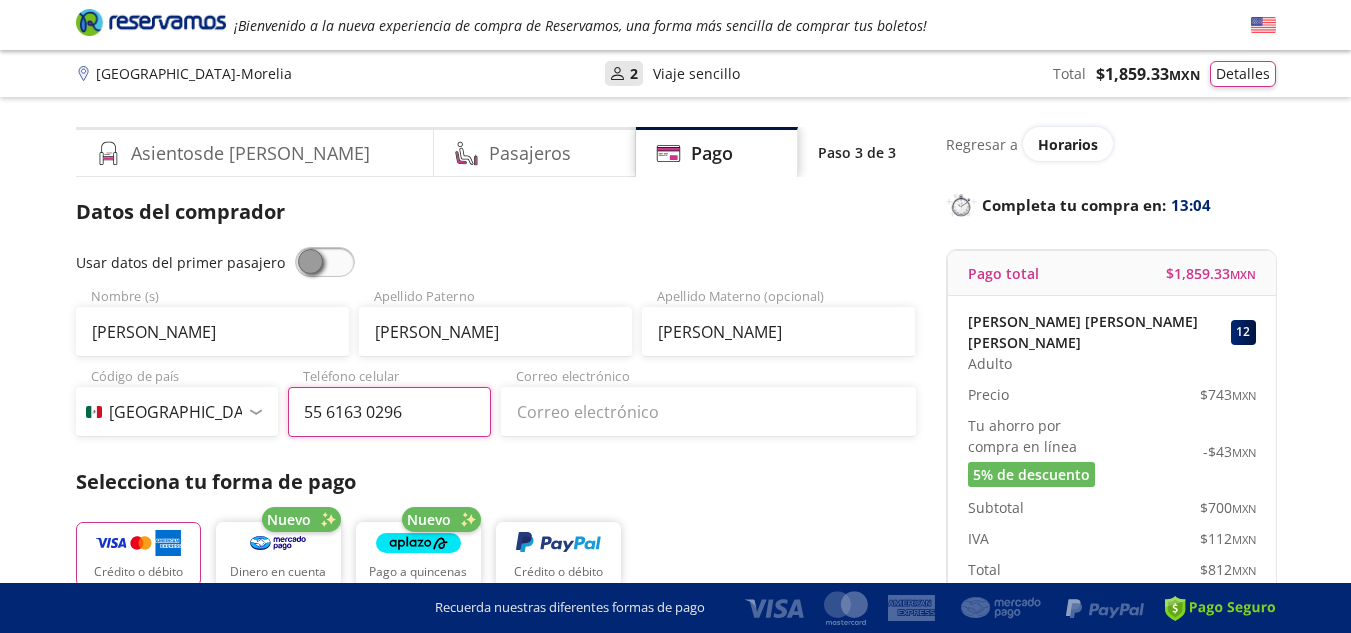 type on "55 6163 0296" 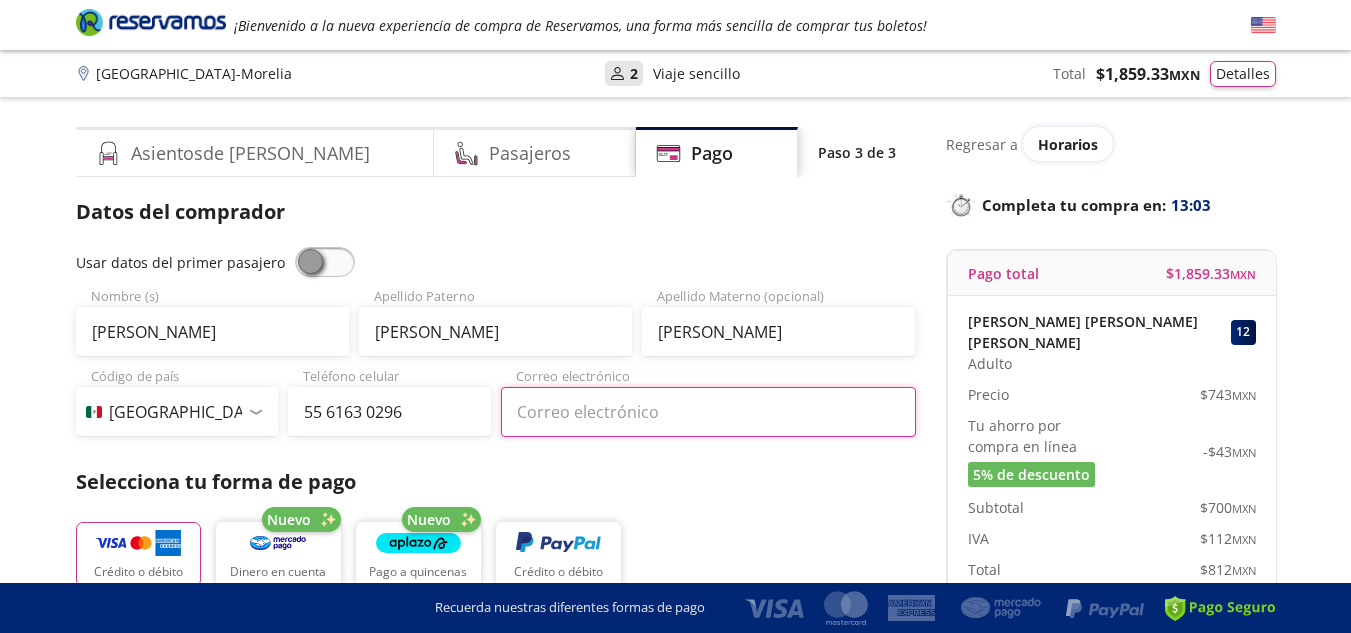 click on "Correo electrónico" at bounding box center [708, 412] 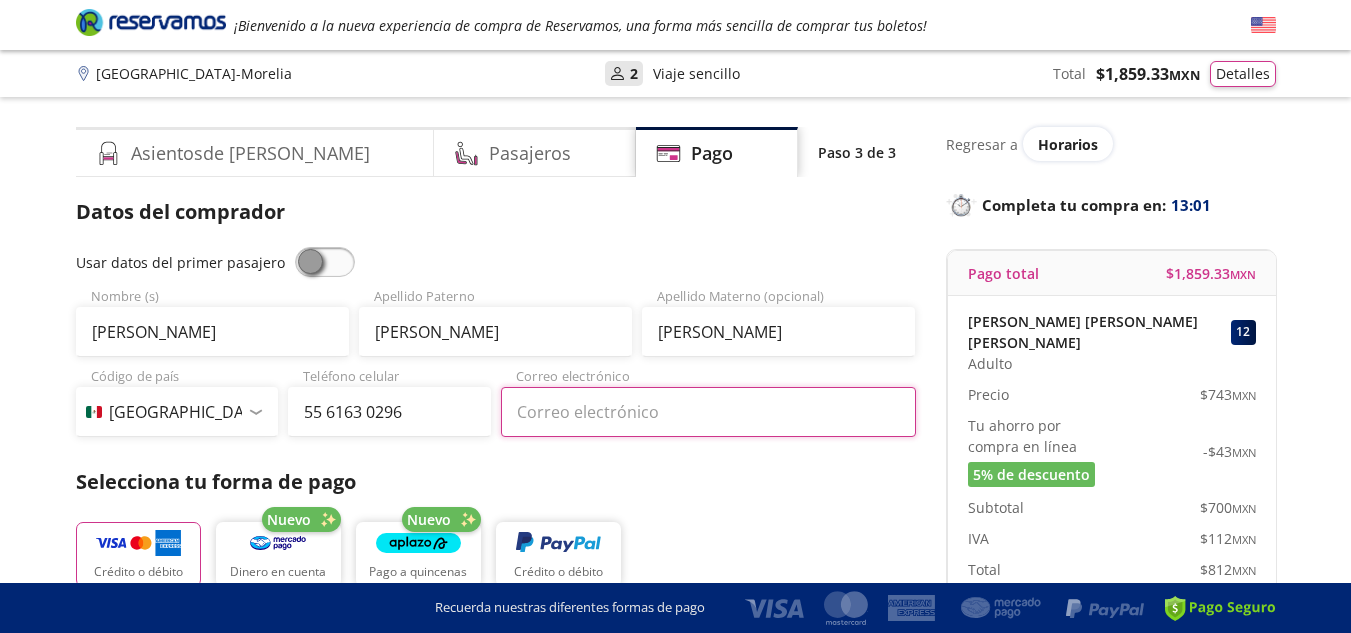 type on "[EMAIL_ADDRESS][DOMAIN_NAME]" 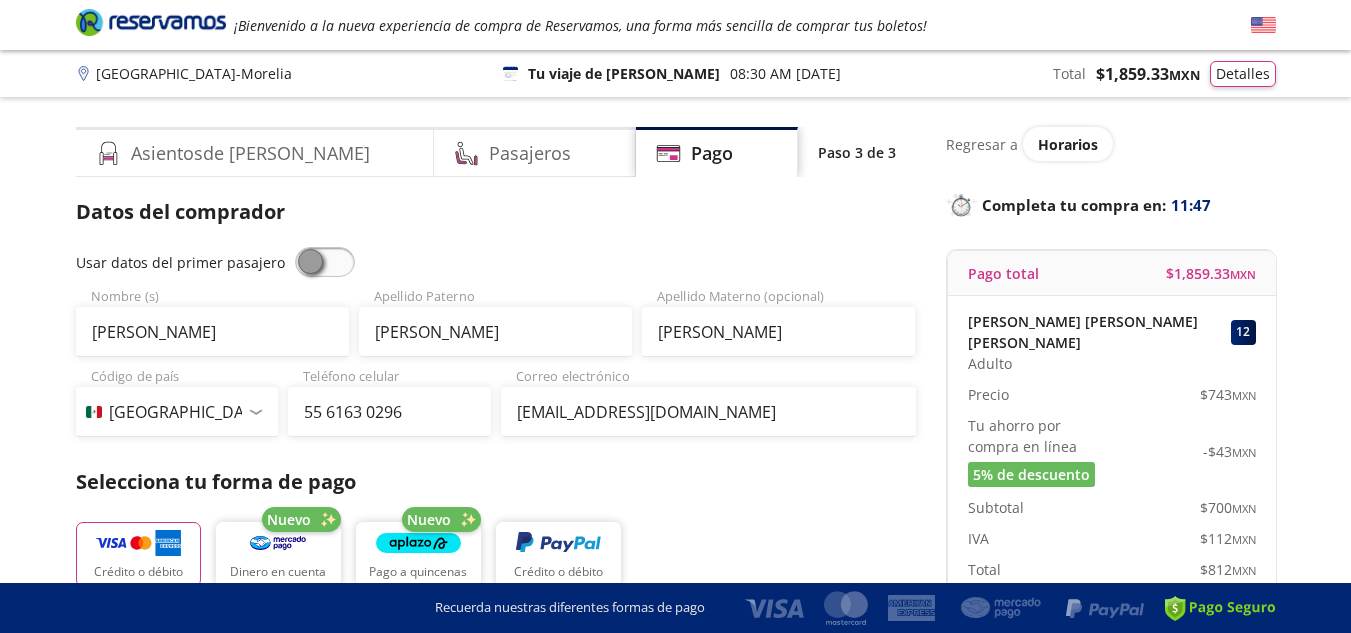 click on "Crédito o débito Nuevo Dinero en cuenta Nuevo Pago a quincenas Crédito o débito" at bounding box center [496, 552] 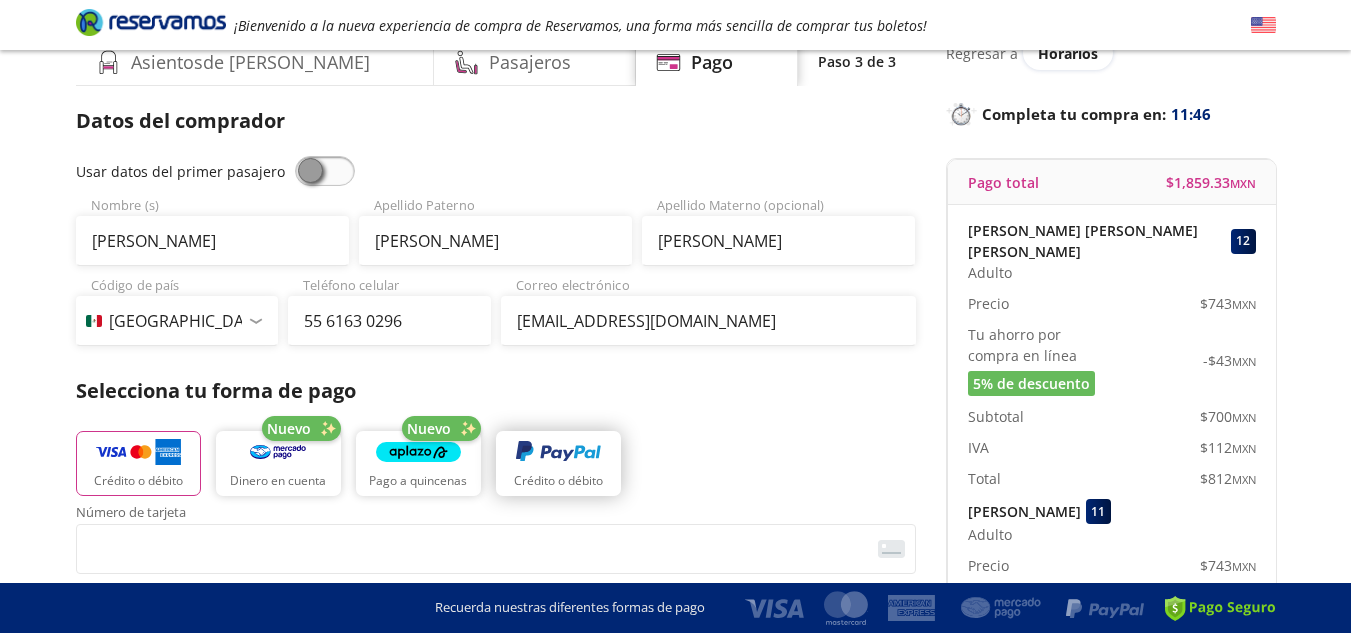 scroll, scrollTop: 400, scrollLeft: 0, axis: vertical 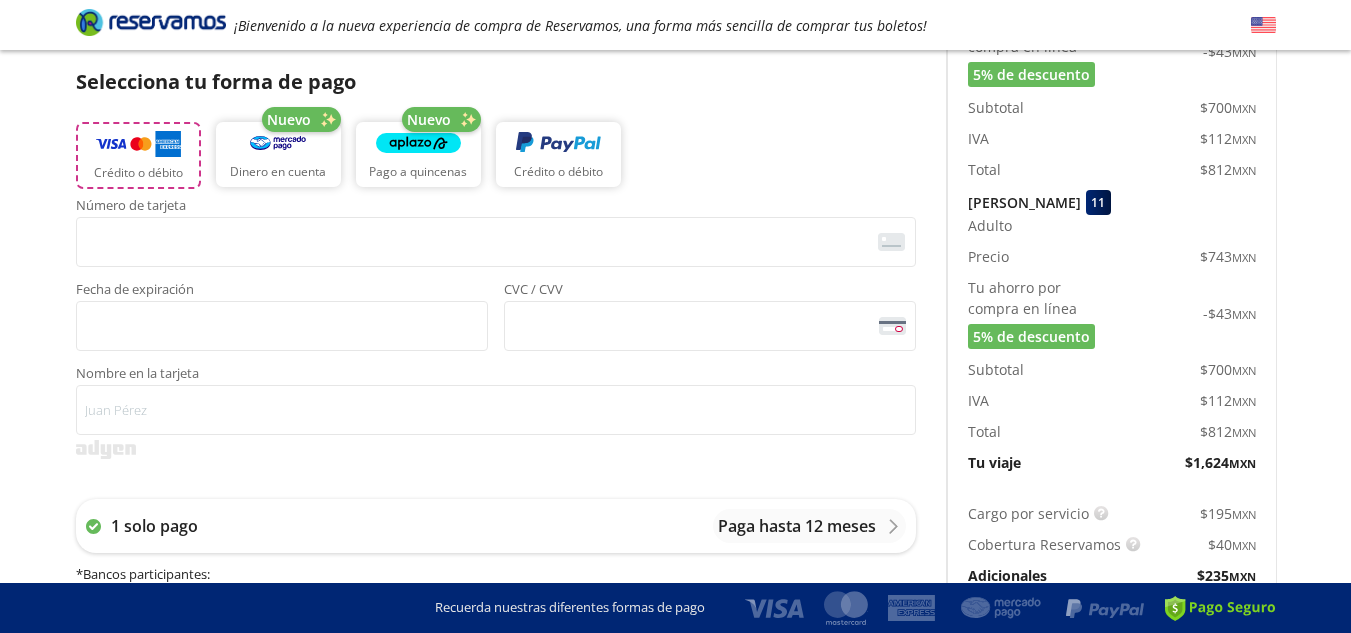 click at bounding box center (138, 144) 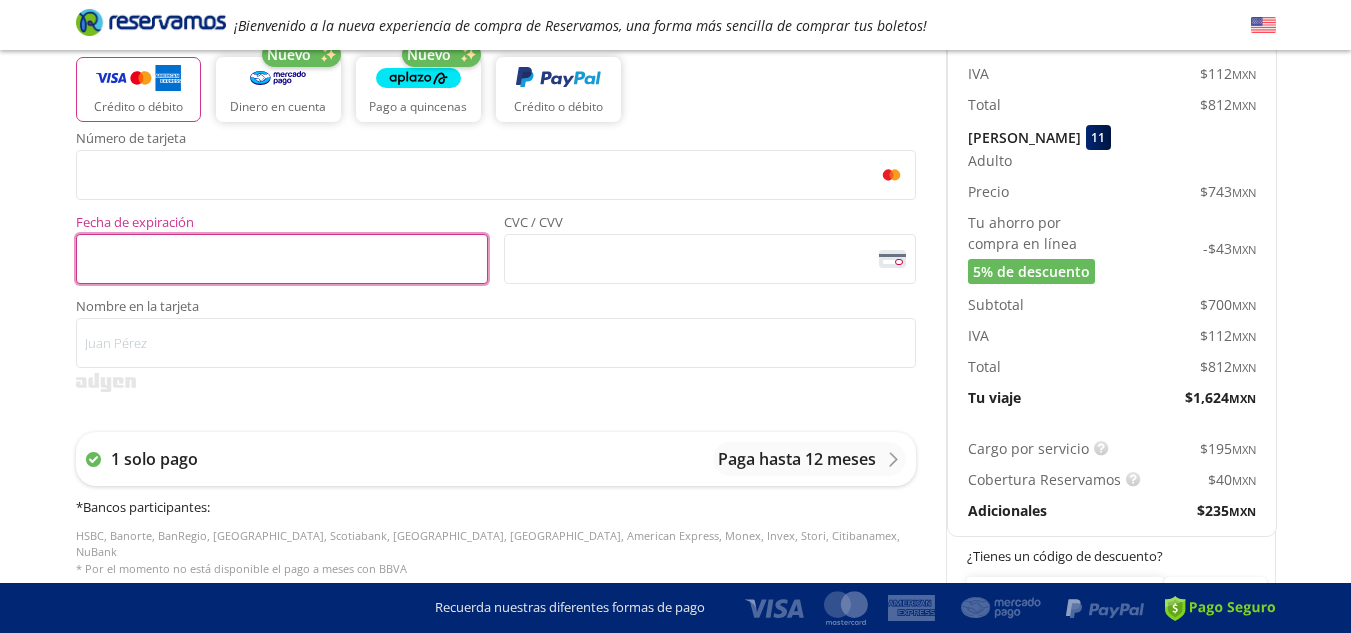 scroll, scrollTop: 500, scrollLeft: 0, axis: vertical 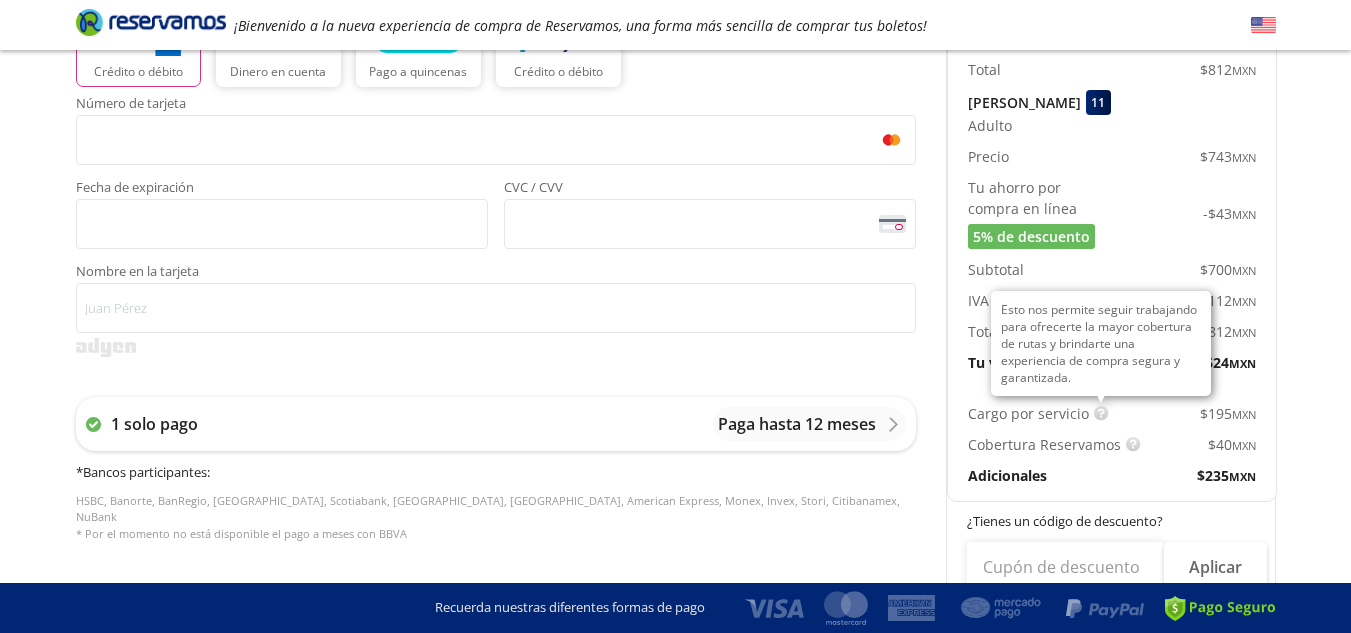 click at bounding box center (1101, 413) 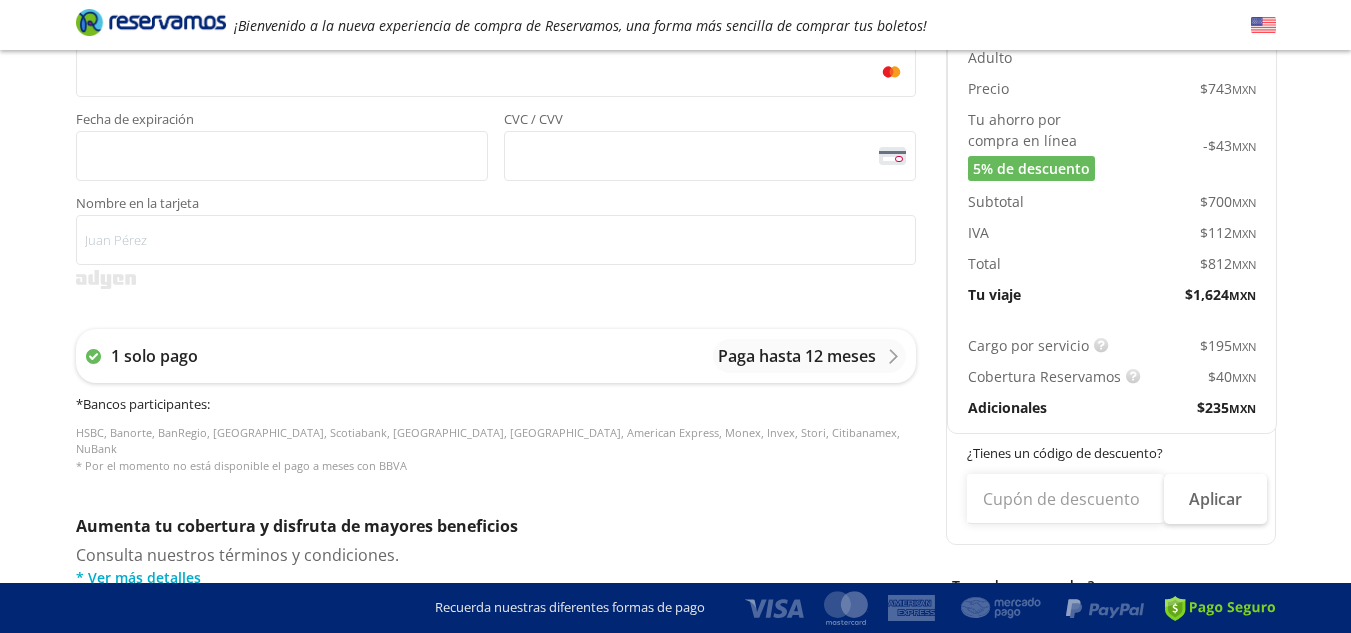 scroll, scrollTop: 600, scrollLeft: 0, axis: vertical 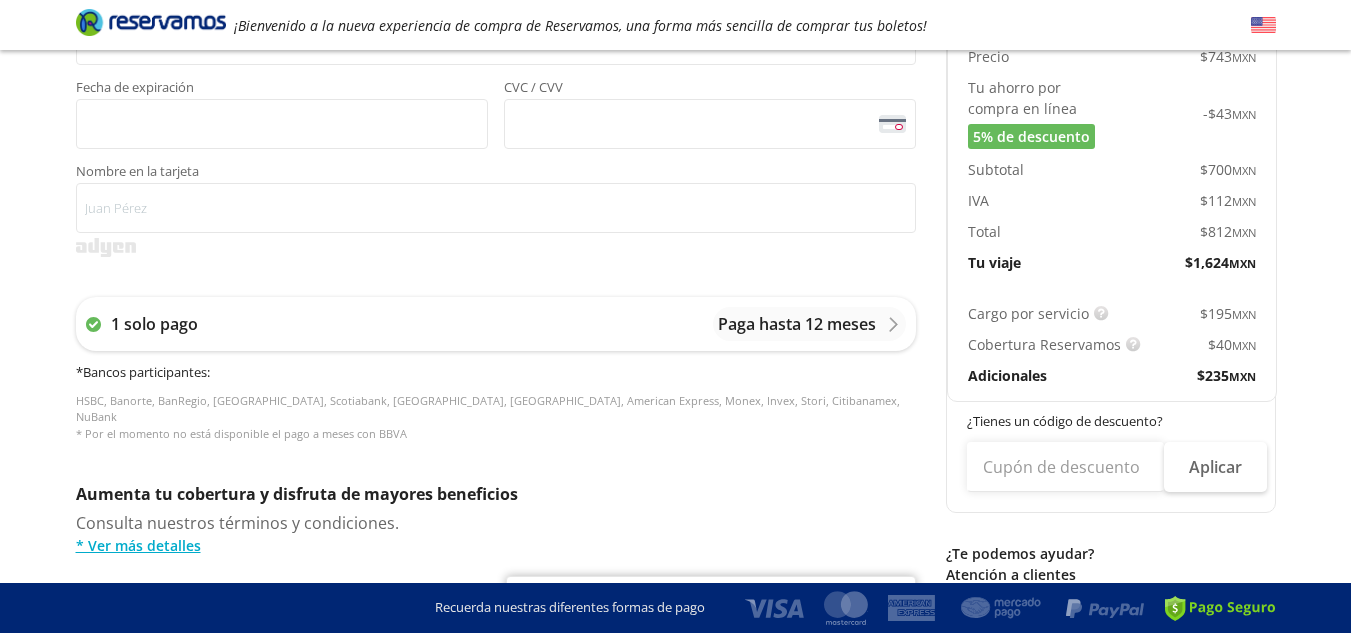 click on "$ 235  MXN" at bounding box center (1226, 375) 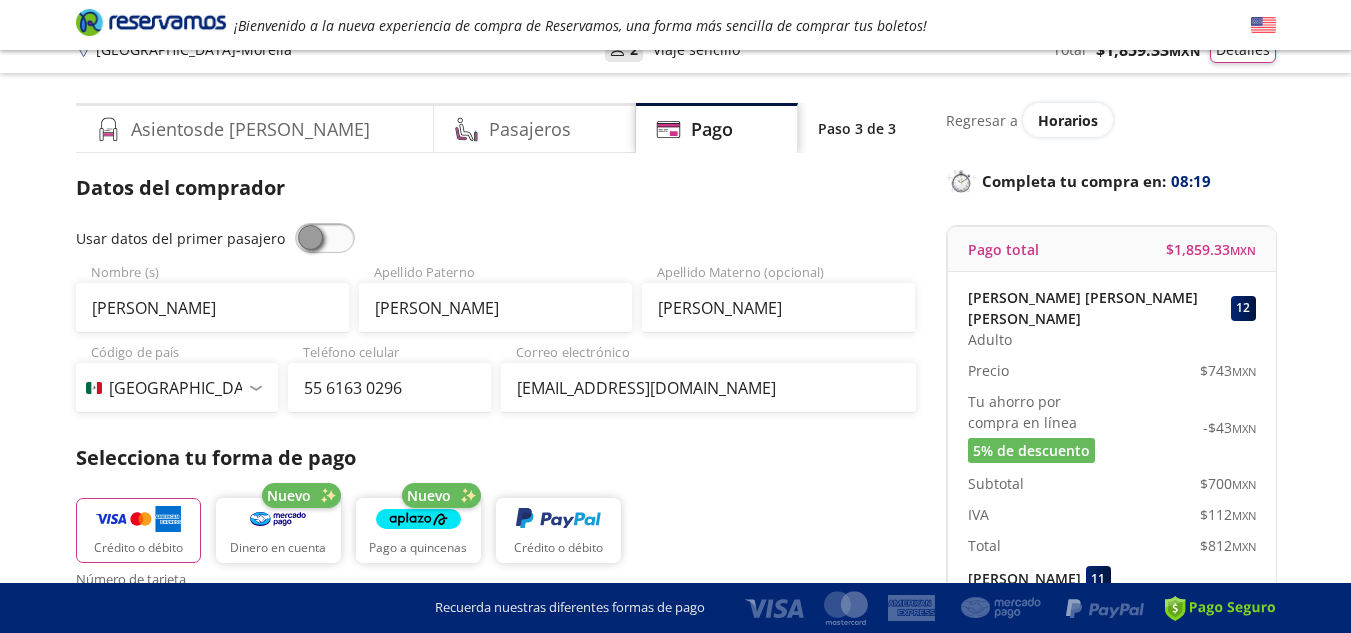 scroll, scrollTop: 0, scrollLeft: 0, axis: both 